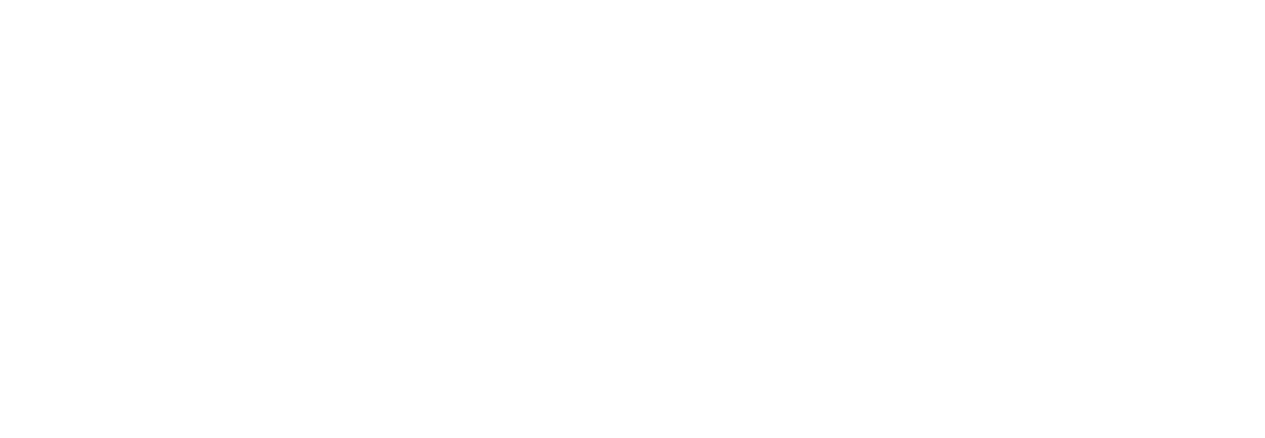 scroll, scrollTop: 0, scrollLeft: 0, axis: both 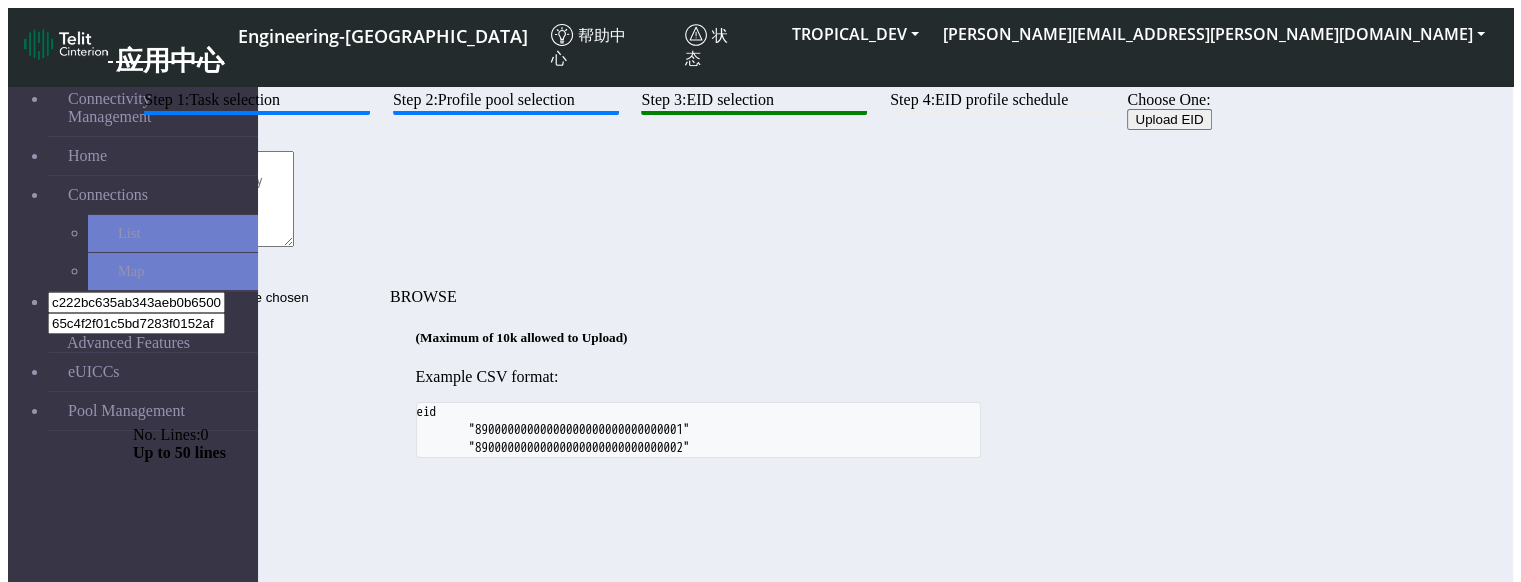 click at bounding box center (213, 199) 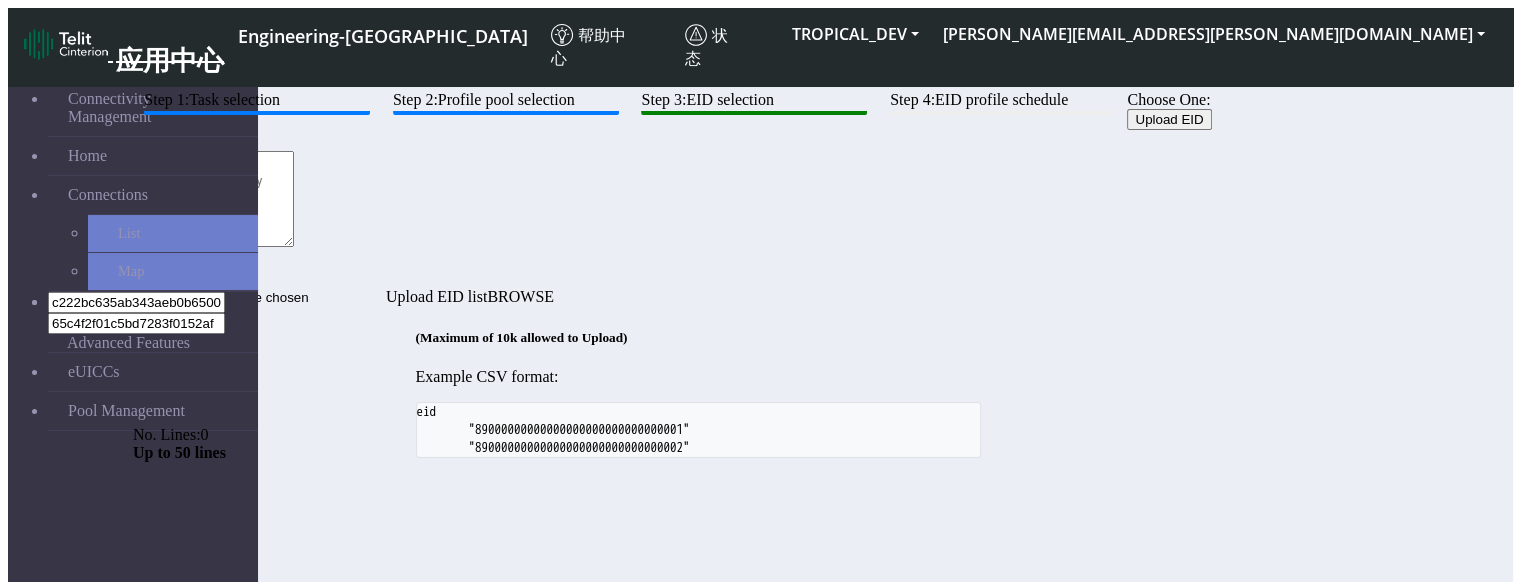 click on "Upload EID list" at bounding box center [259, 297] 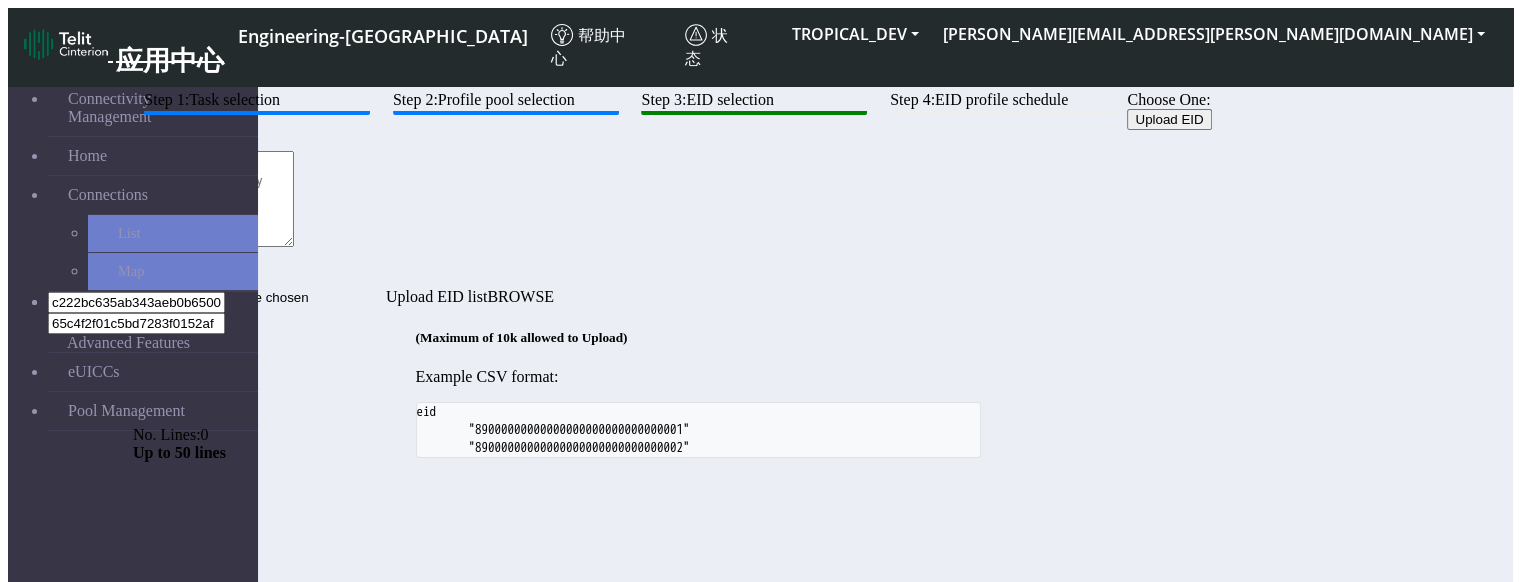 type on "C:\fakepath\eUICCS_10k_numbers.csv" 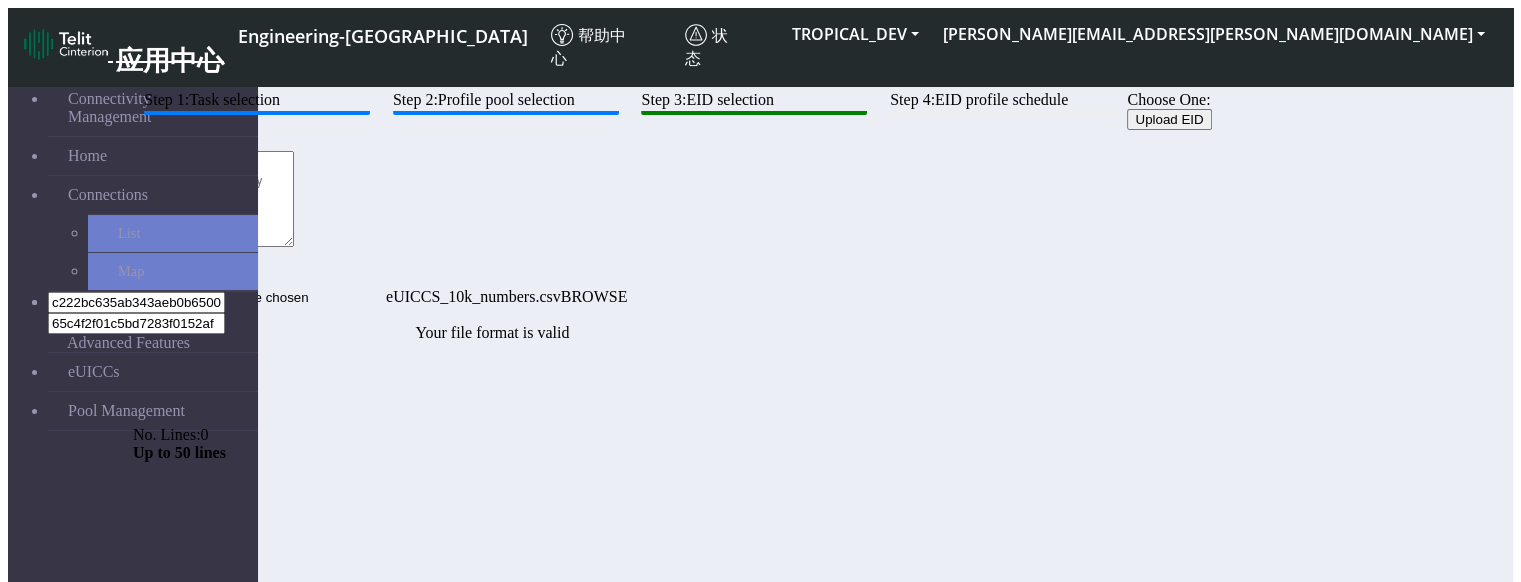 click on "eUICCS_10k_numbers.csv" at bounding box center [259, 297] 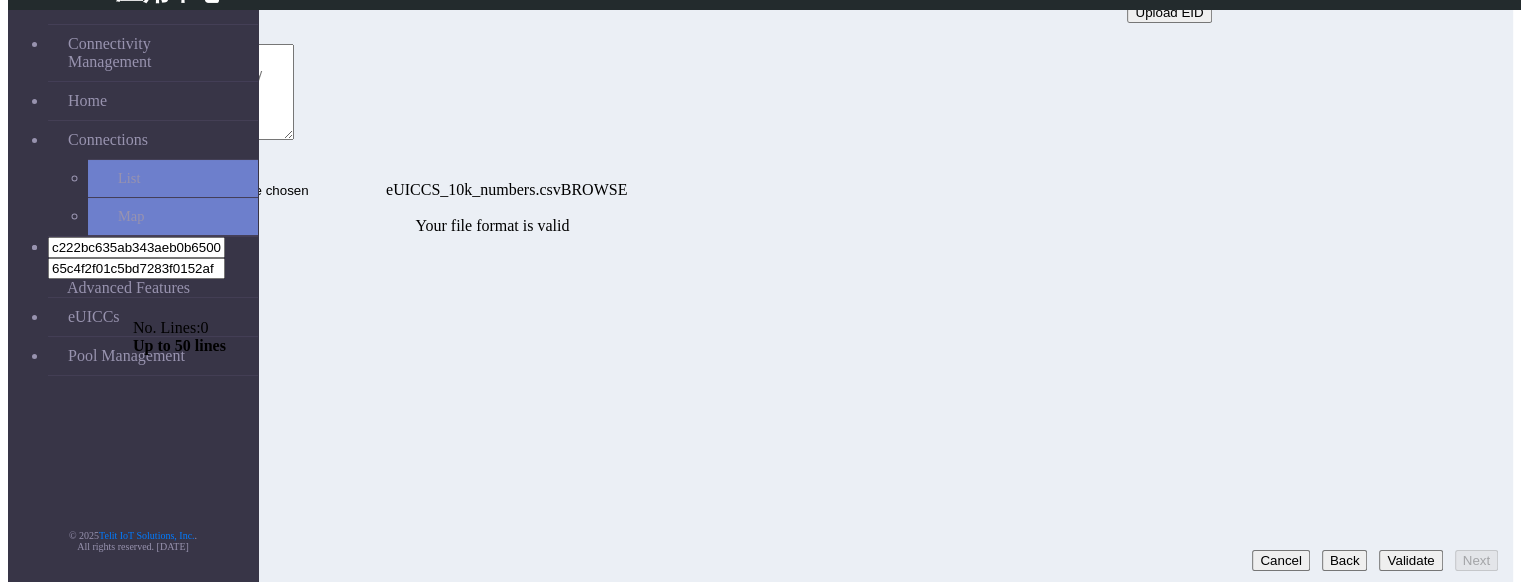 scroll, scrollTop: 48, scrollLeft: 0, axis: vertical 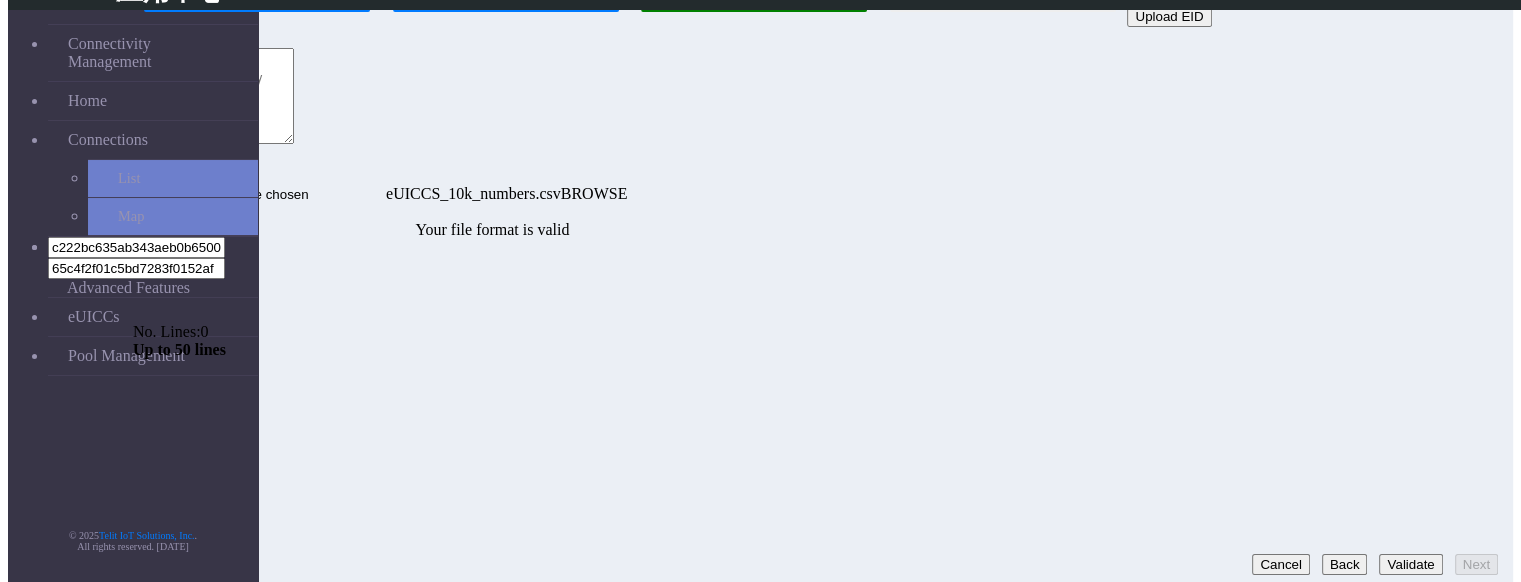 click on "Back" 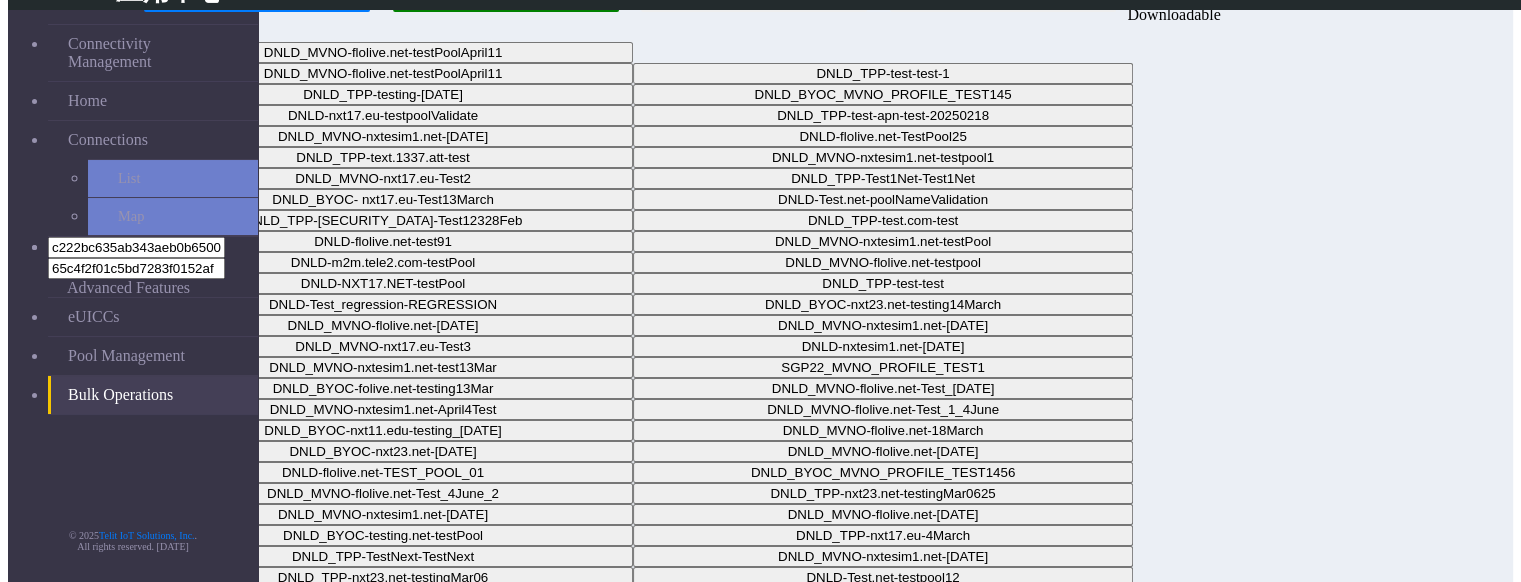 click on "Next" at bounding box center (1476, 646) 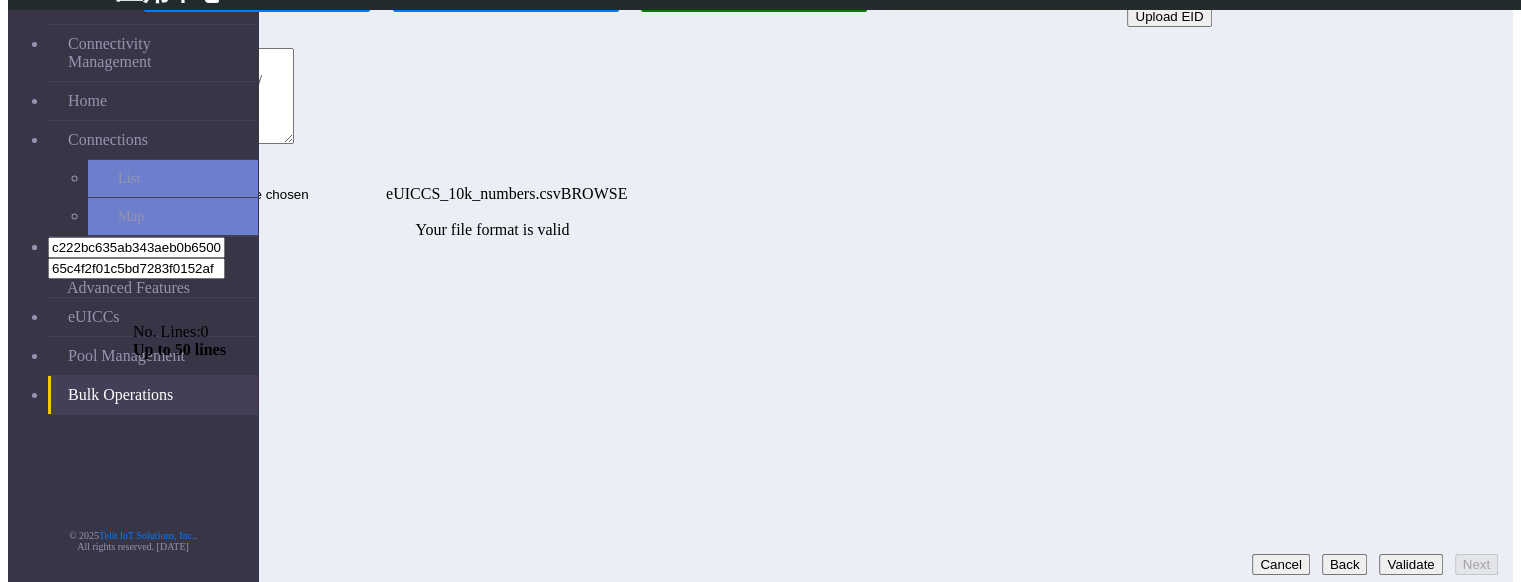 click on "Validate" at bounding box center (1410, 564) 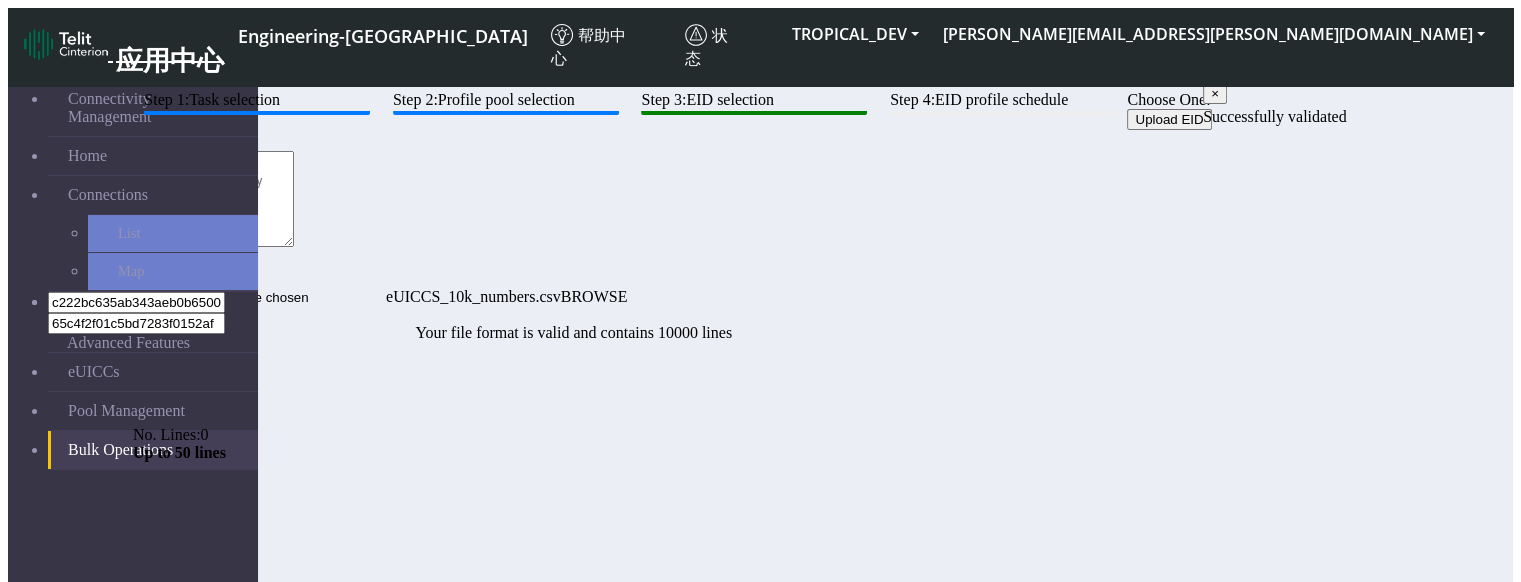 scroll, scrollTop: 48, scrollLeft: 0, axis: vertical 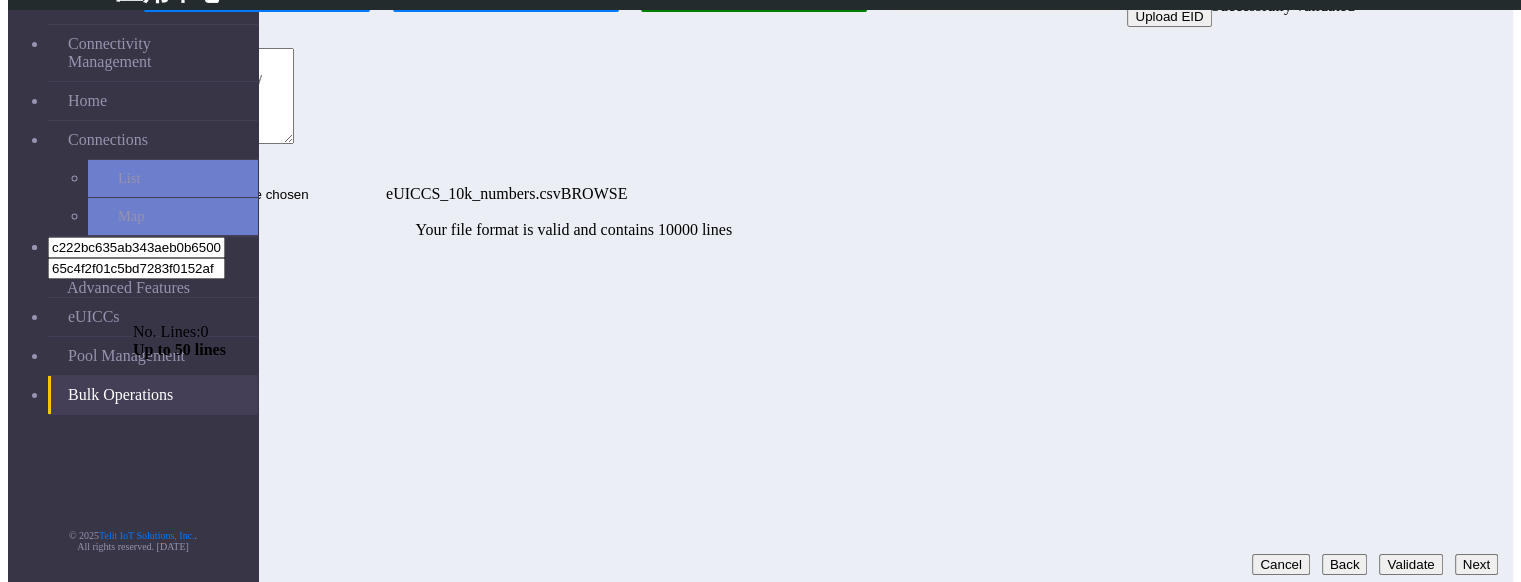 click on "Back" 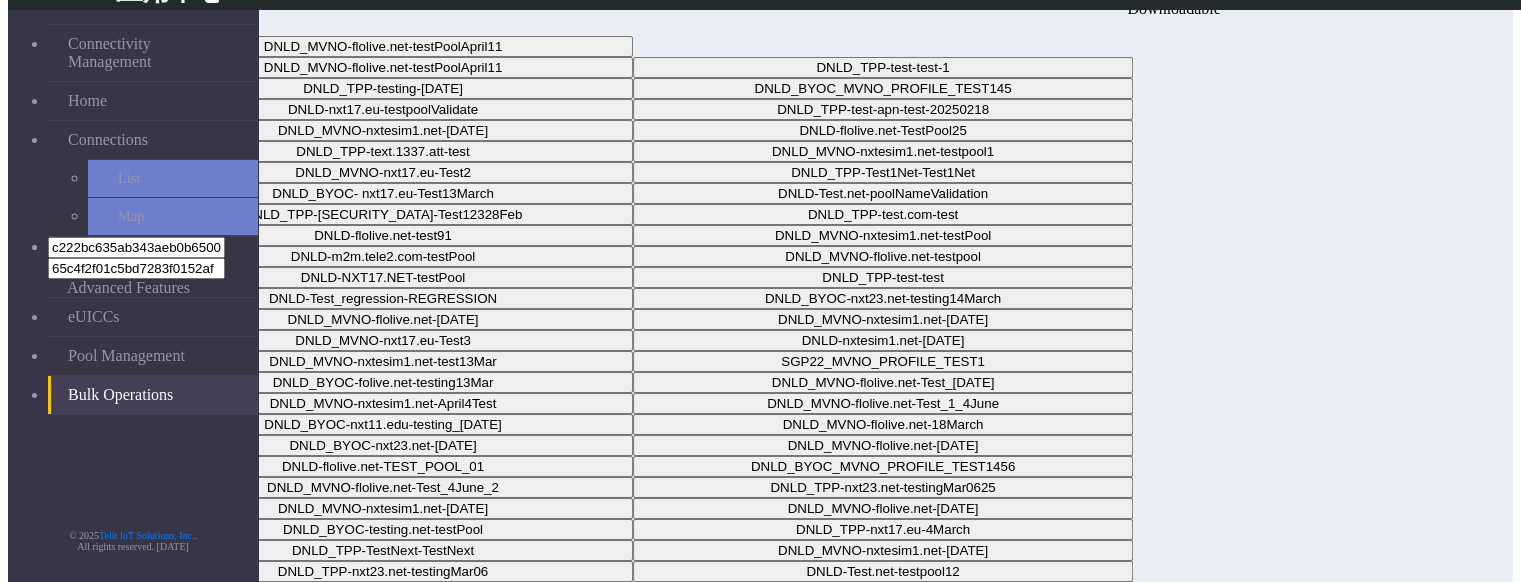 scroll, scrollTop: 48, scrollLeft: 0, axis: vertical 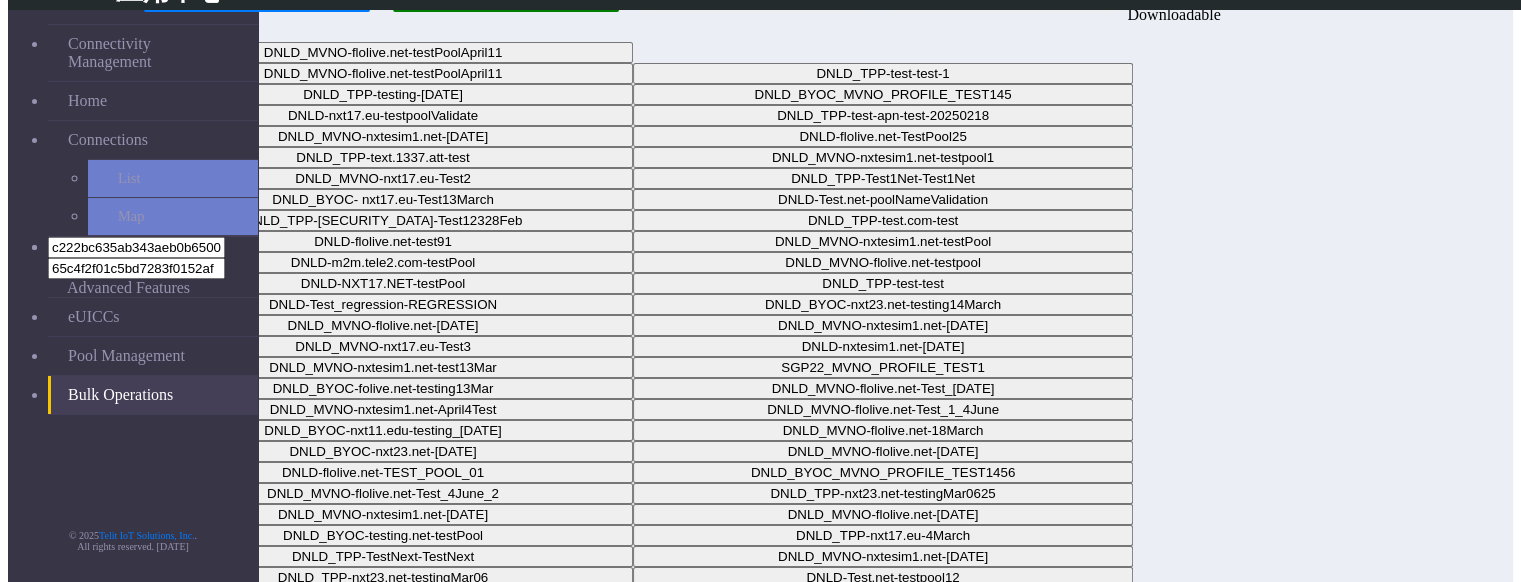 click on "Next" at bounding box center (1476, 646) 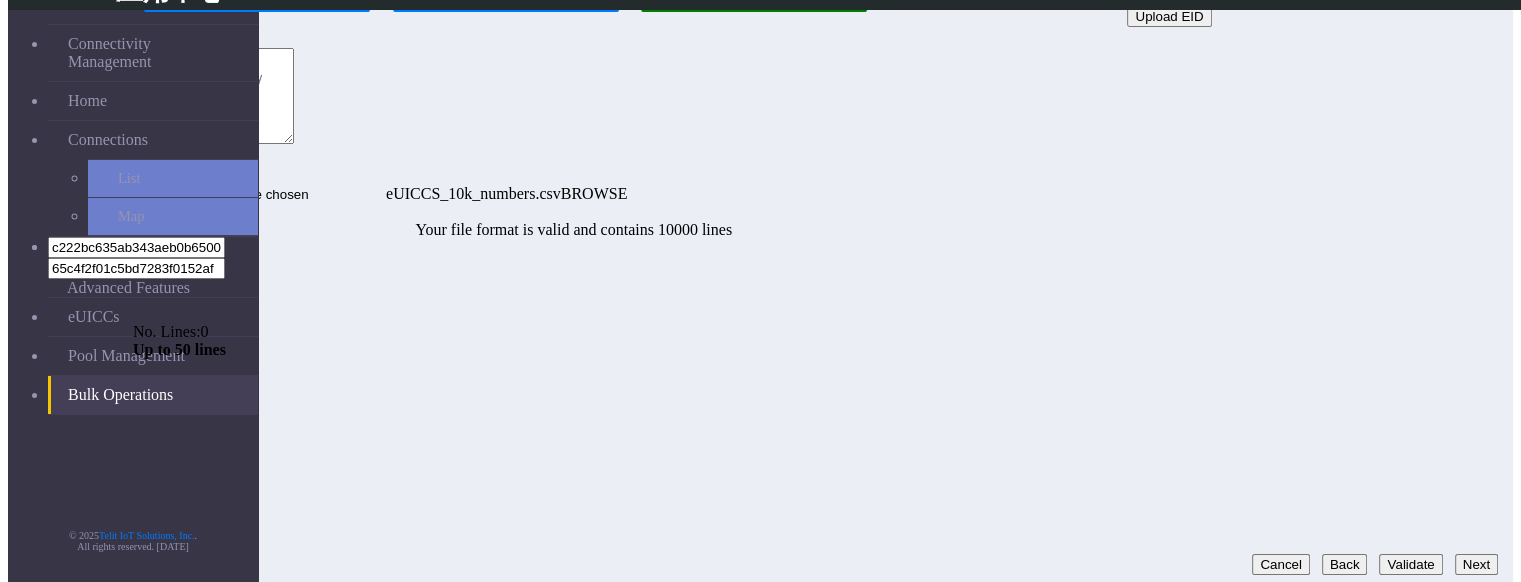 click on "Cancel" 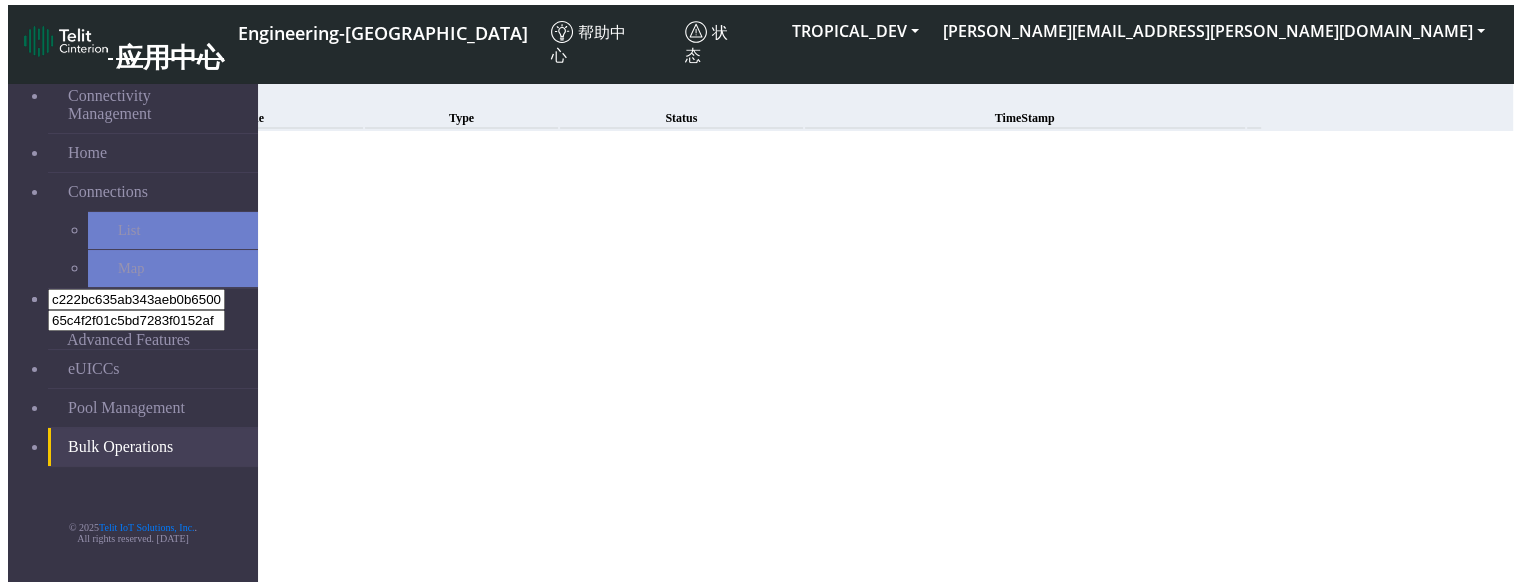 scroll, scrollTop: 0, scrollLeft: 0, axis: both 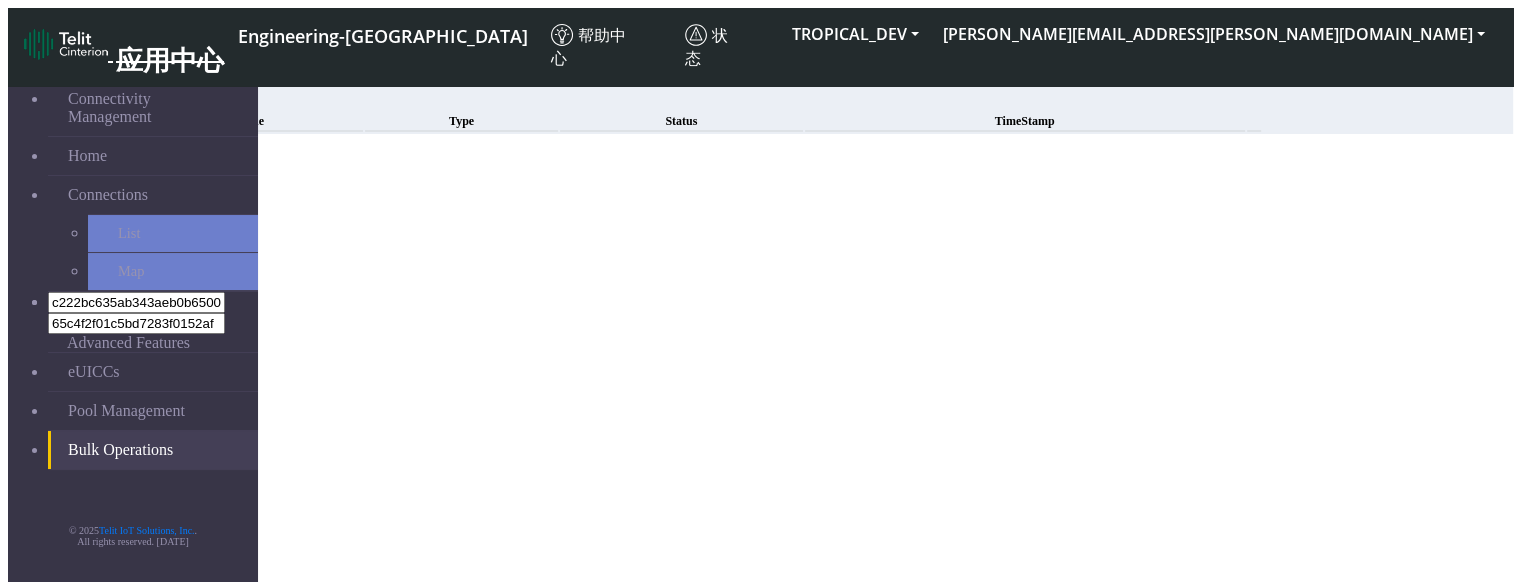 click on "New" 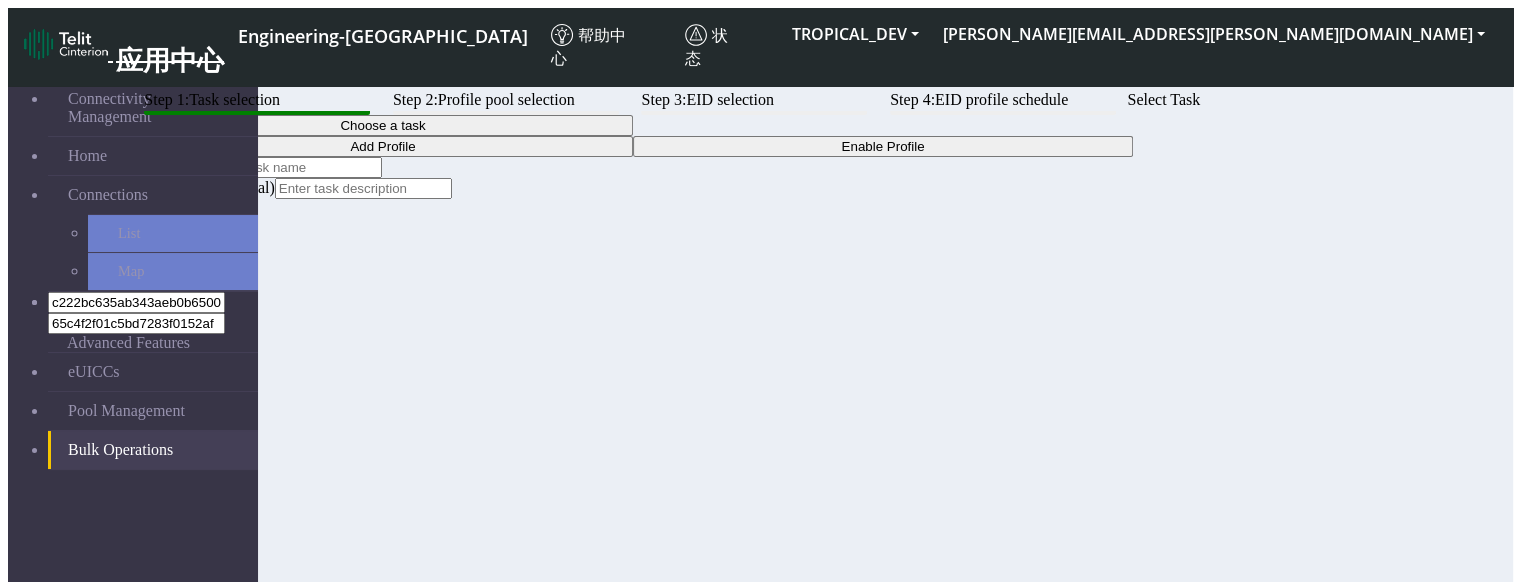 click on "Choose a task" at bounding box center [383, 125] 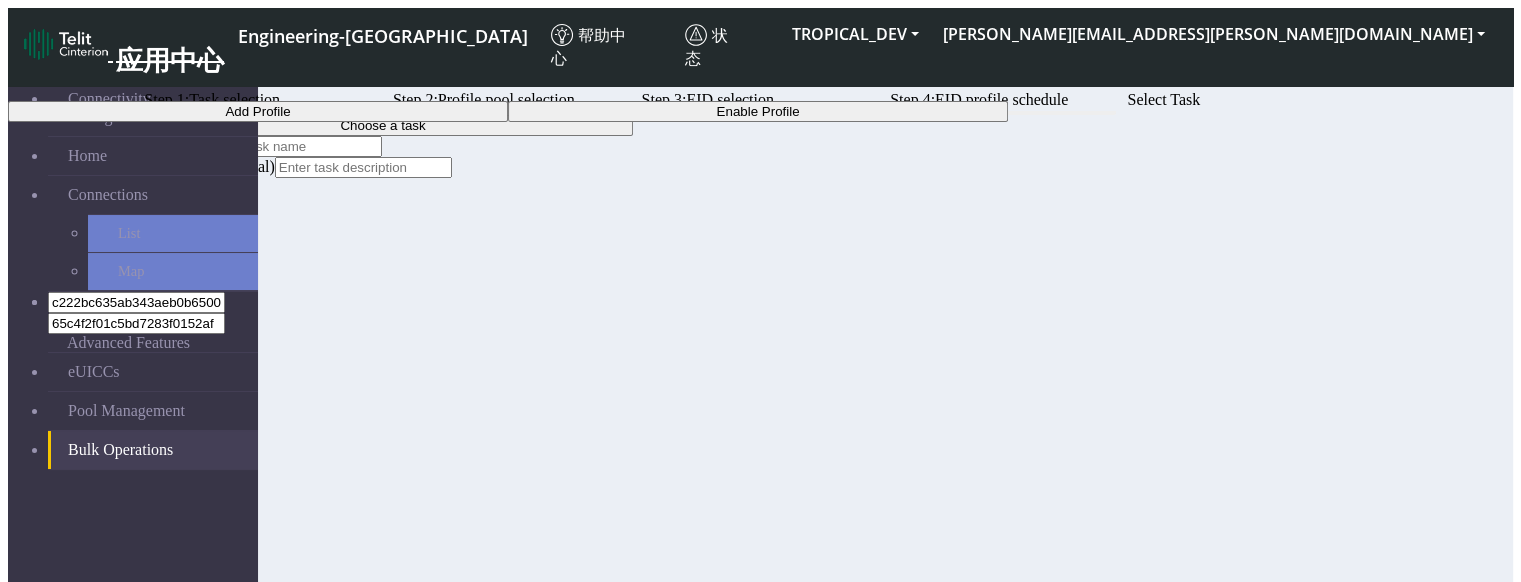 click on "Add Profile" at bounding box center (258, 111) 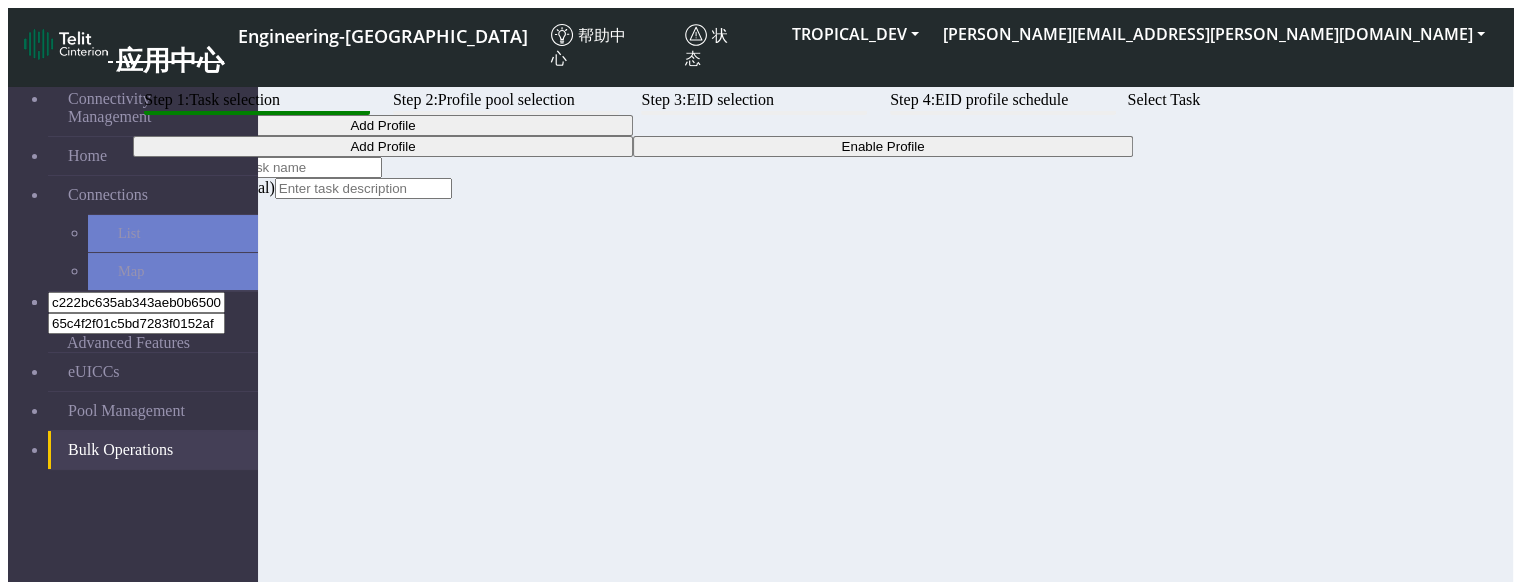 click 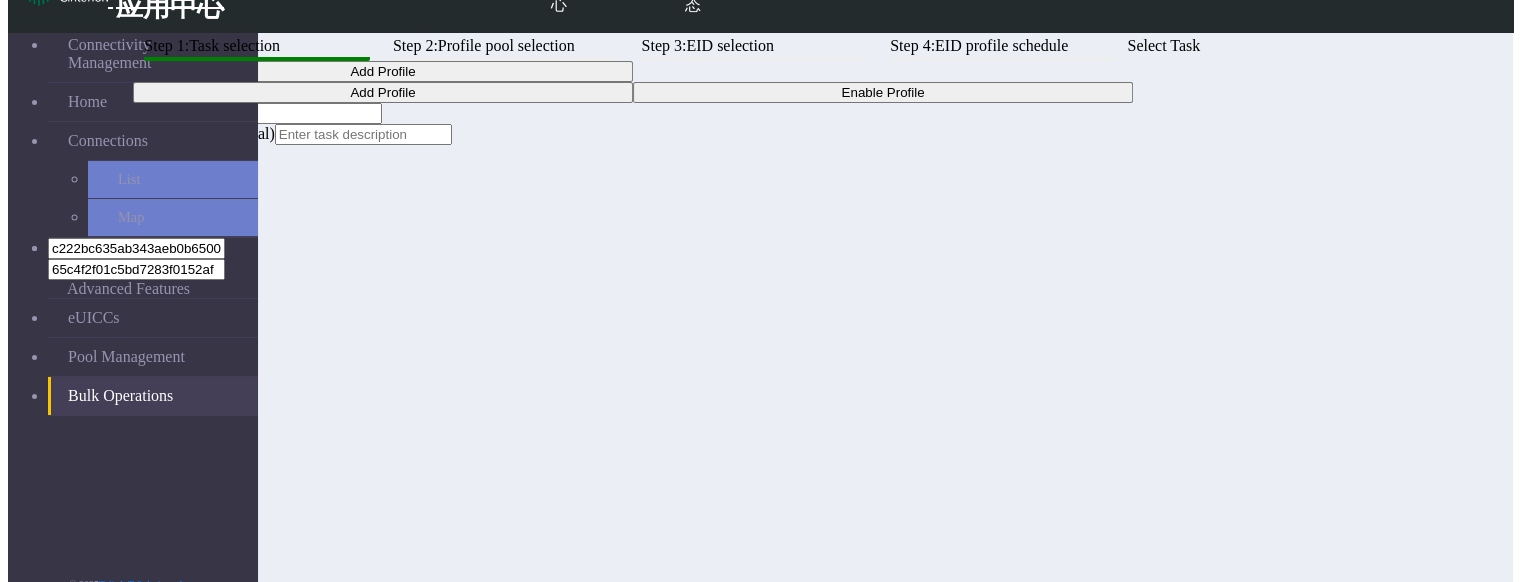 scroll, scrollTop: 48, scrollLeft: 0, axis: vertical 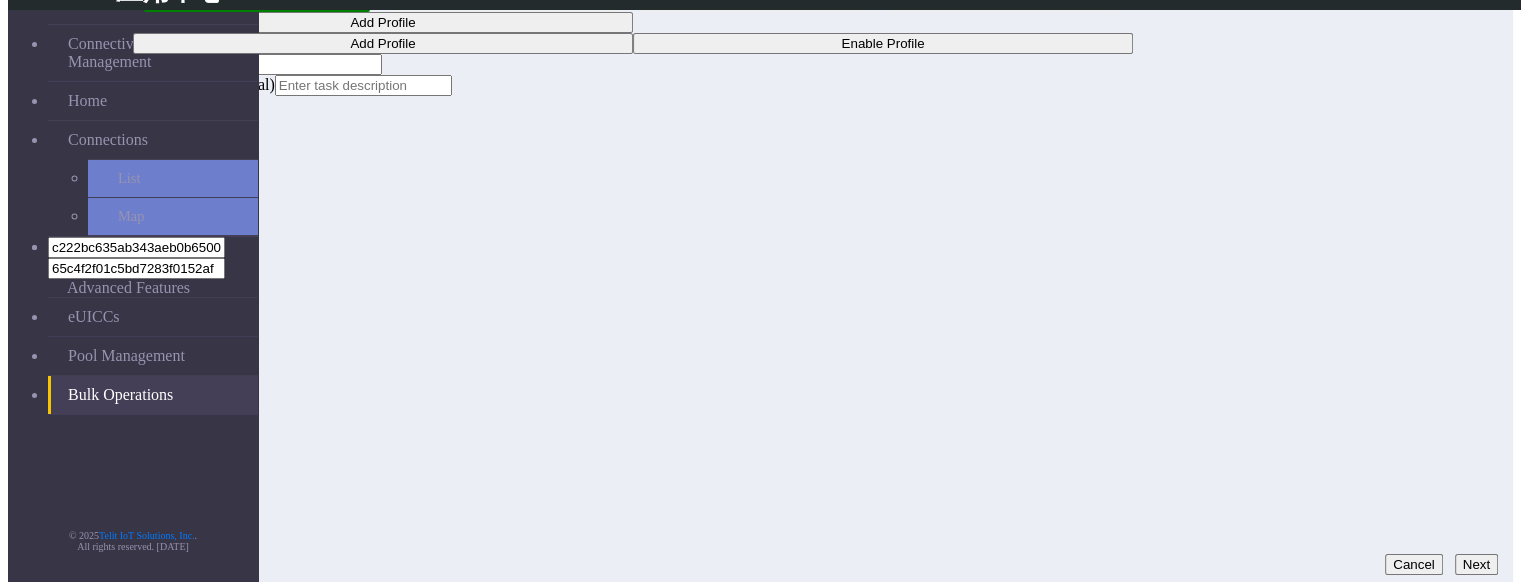 type on "aa" 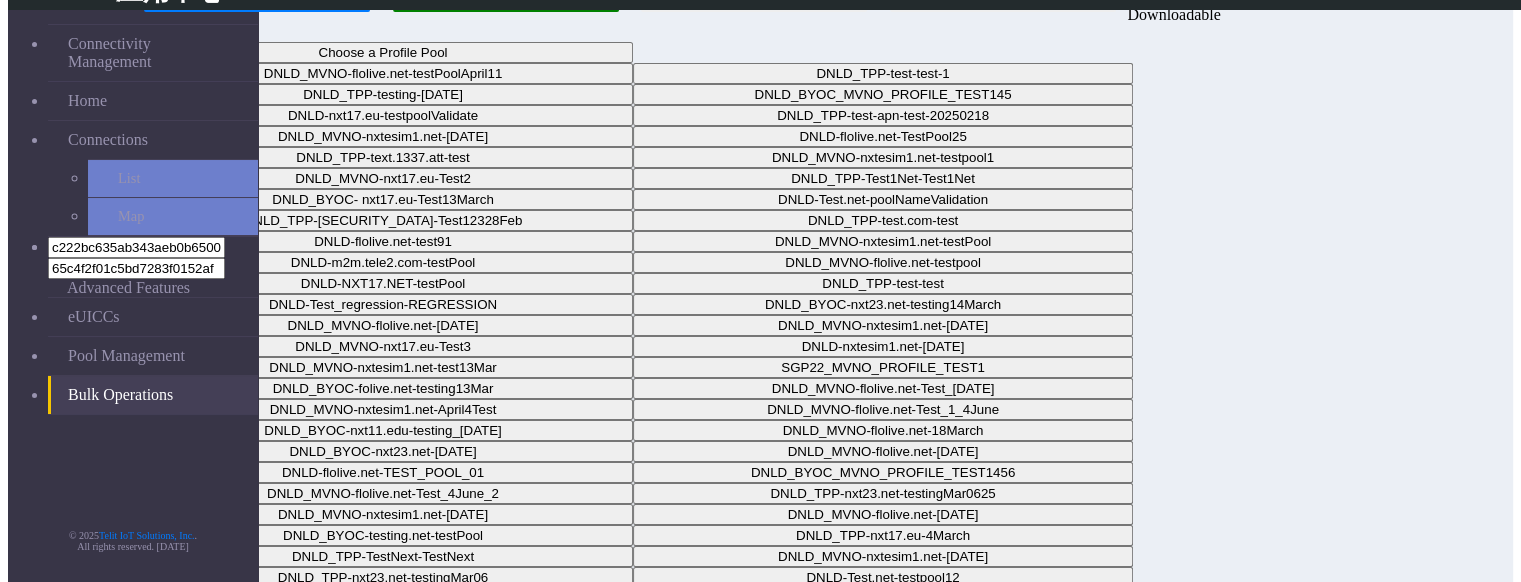 click on "Choose a Profile Pool" at bounding box center (383, 52) 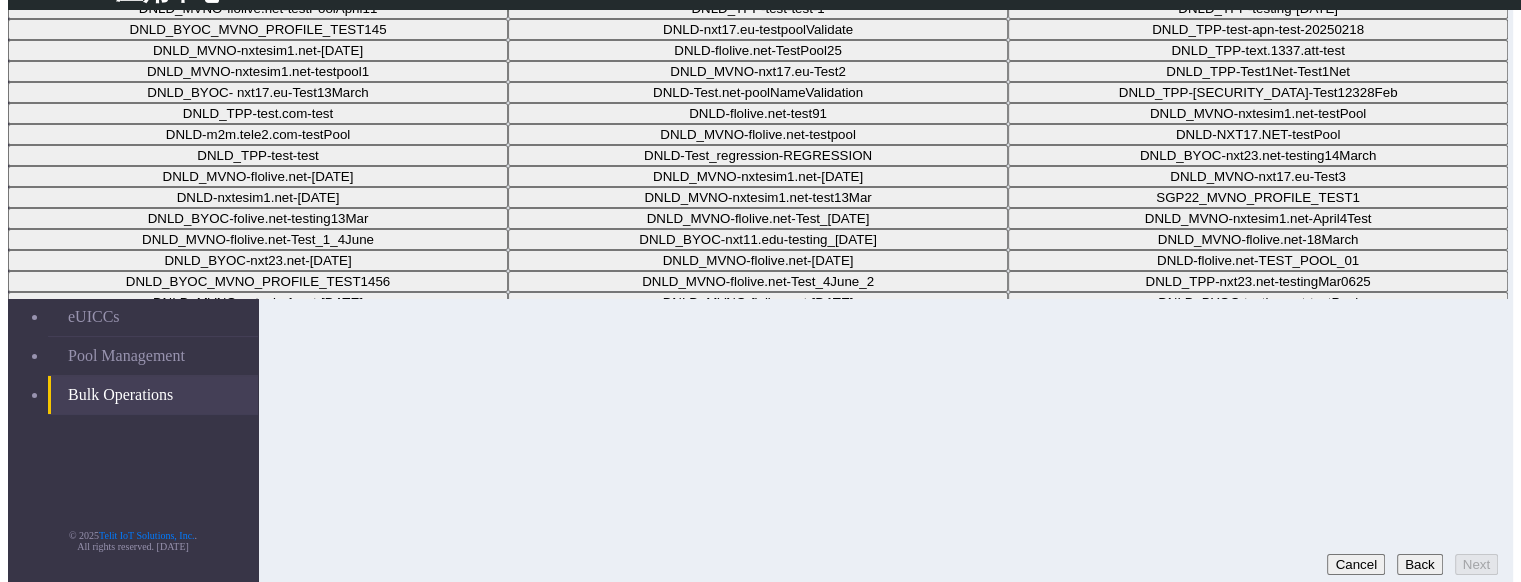 click on "DNLD_TPP-test-test-1" at bounding box center [758, 8] 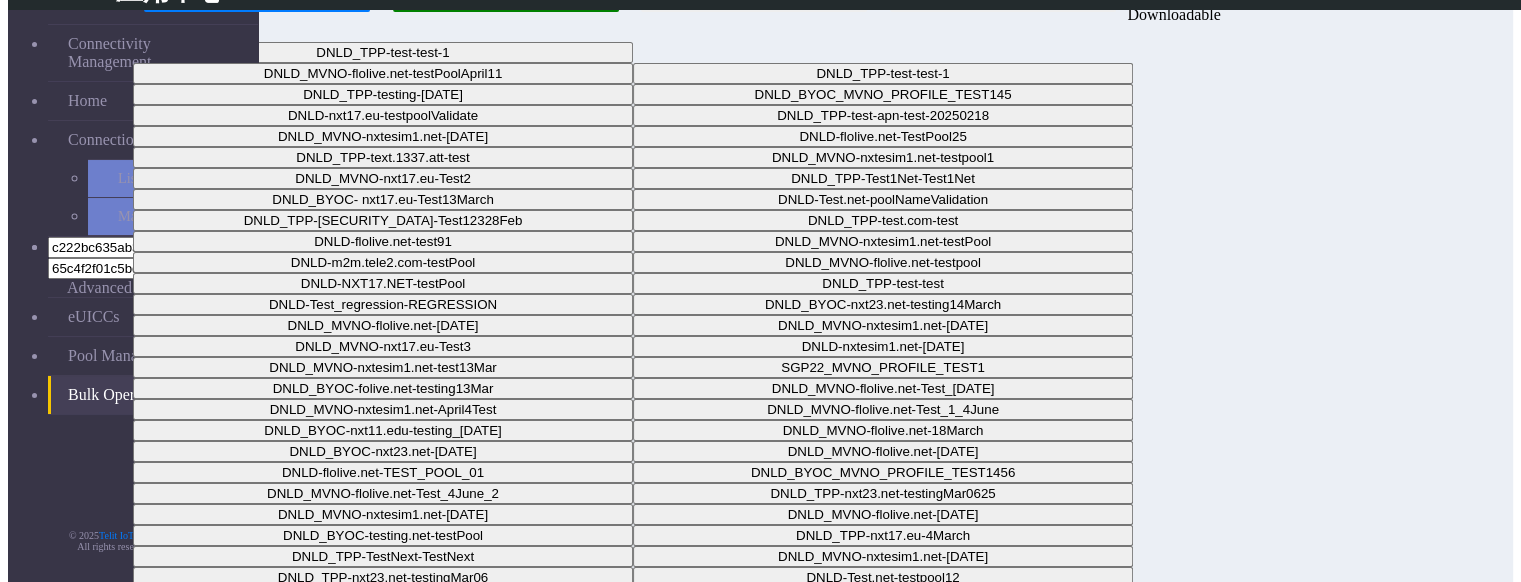 click on "Next" at bounding box center [1476, 646] 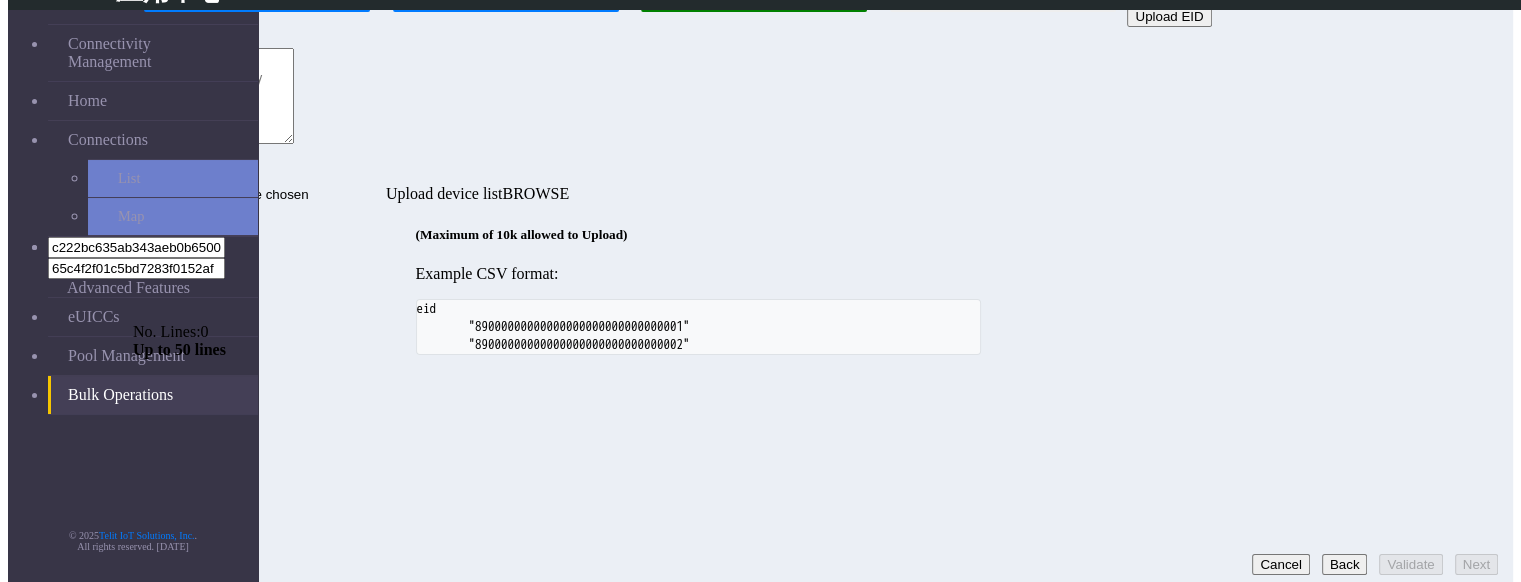 click on "Upload EID" at bounding box center (1169, 16) 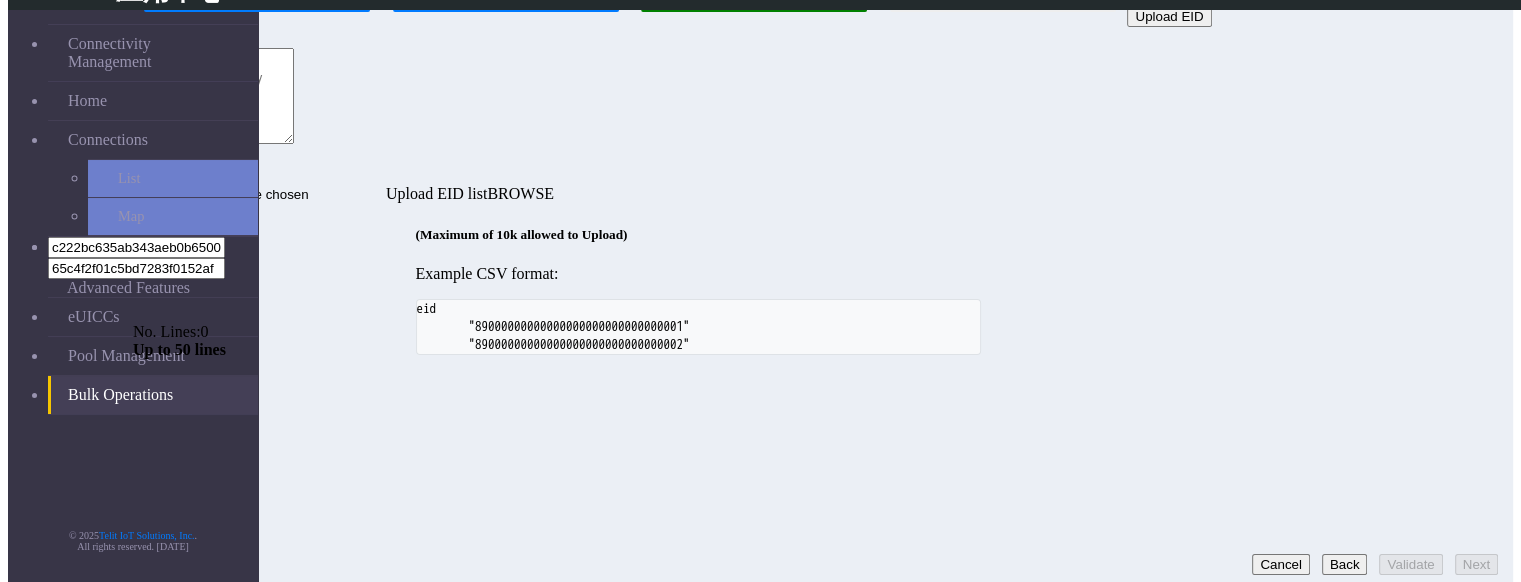 click on "Step 1:  Task selection  Step 2:  Profile pool selection  Step 3:  EID selection  Step 4:  EID profile schedule Choose One:  Upload EID   Recruiter   No. Lines:  0   Up to 50 lines   Upload EID list  (Maximum of 10k allowed to Upload) Example CSV format:         eid
"89000000000000000000000000000001"
"89000000000000000000000000000002"
Cancel   Back   Validate   Next" 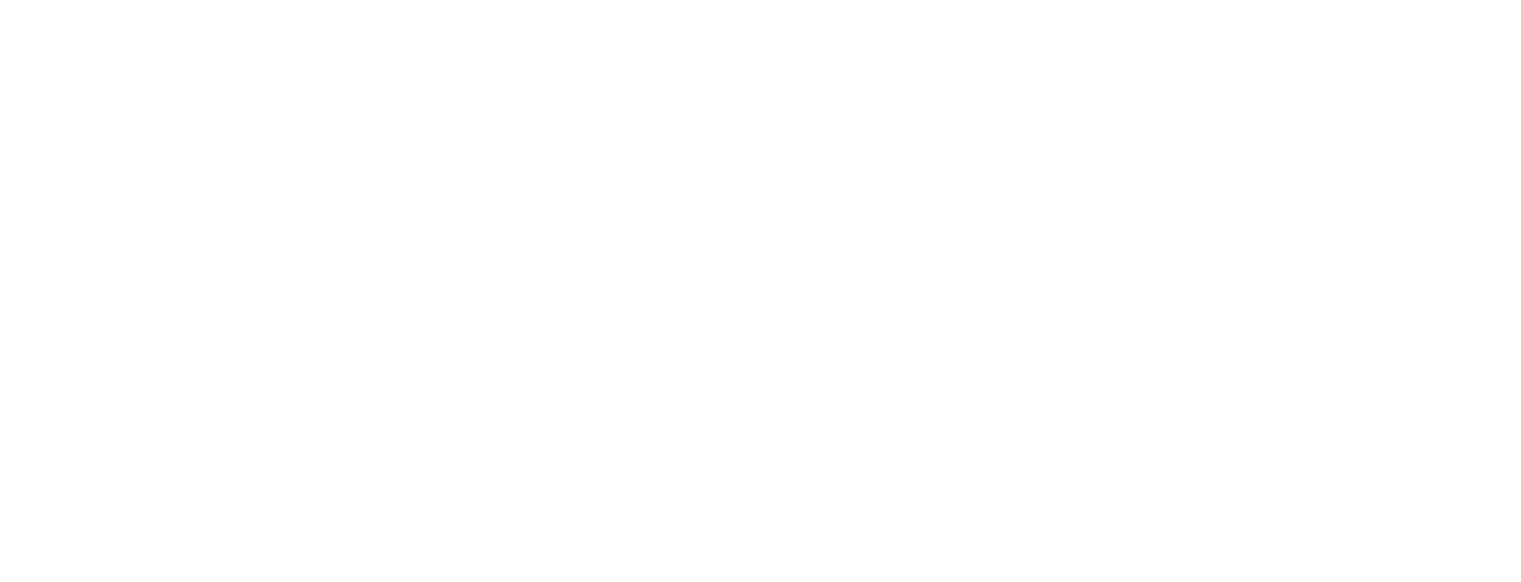 scroll, scrollTop: 0, scrollLeft: 0, axis: both 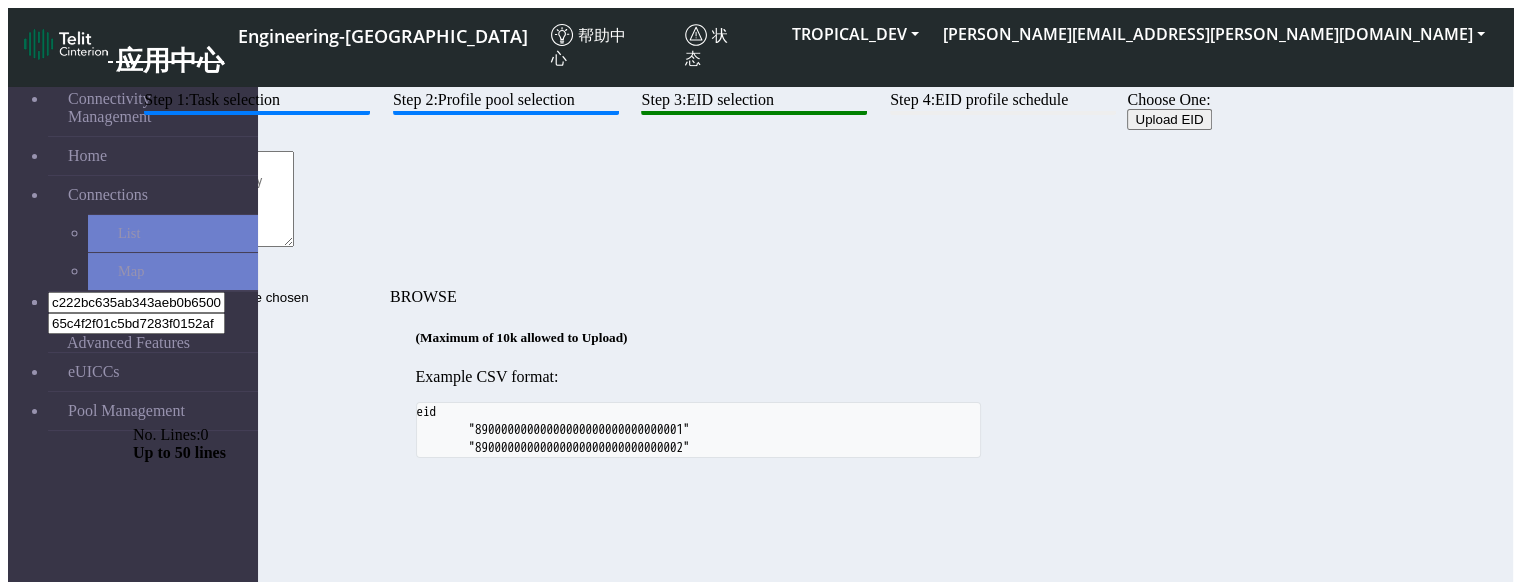 click on "Upload EID" at bounding box center (1169, 119) 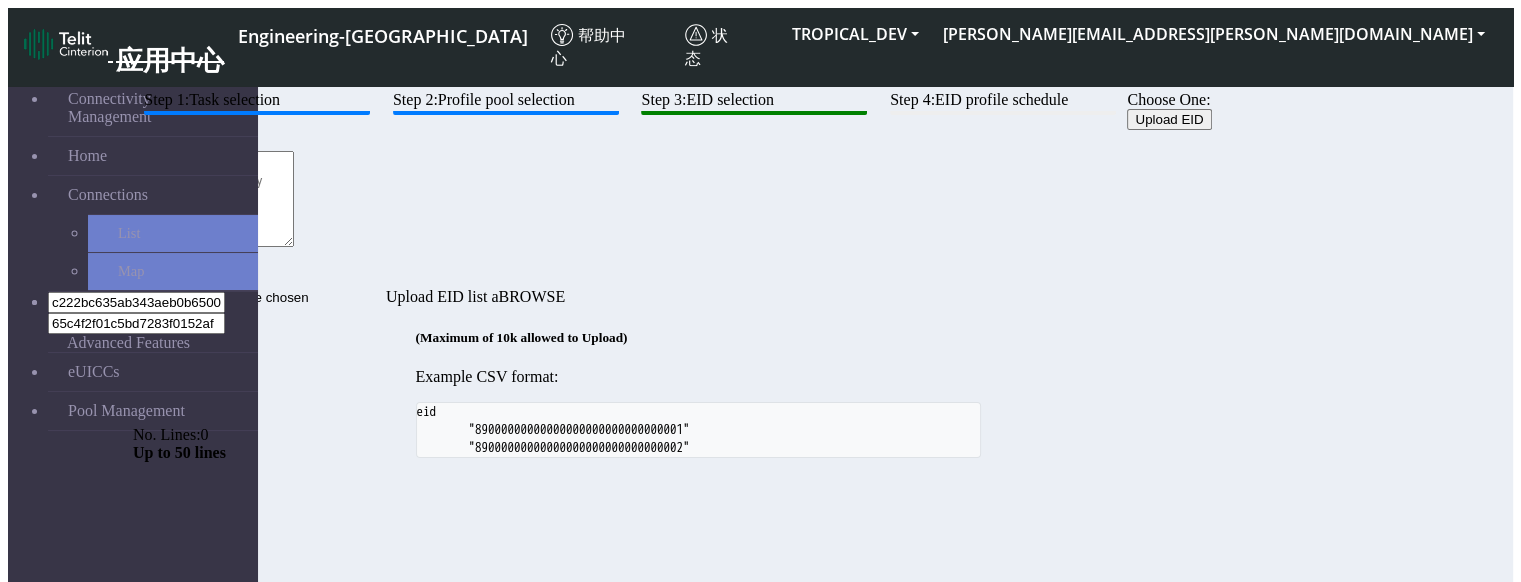 click on "(Maximum of 10k allowed to Upload) Example CSV format:         eid
"89000000000000000000000000000001"
"89000000000000000000000000000002"" 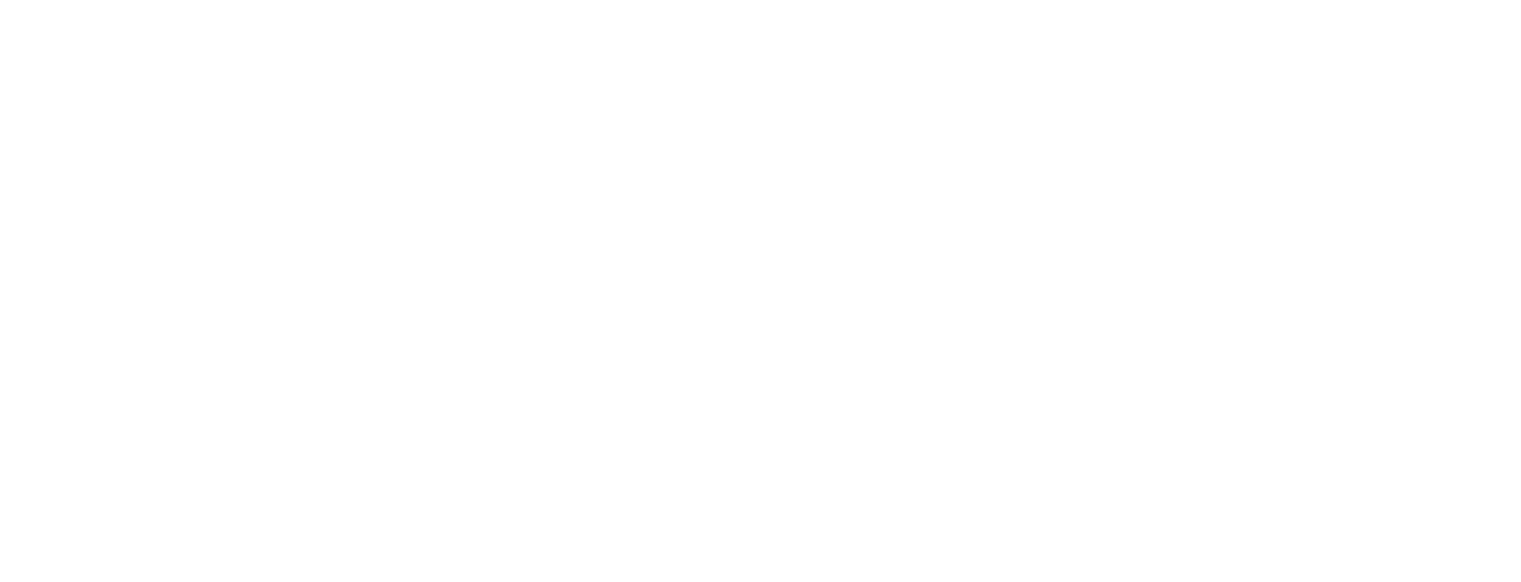 scroll, scrollTop: 0, scrollLeft: 0, axis: both 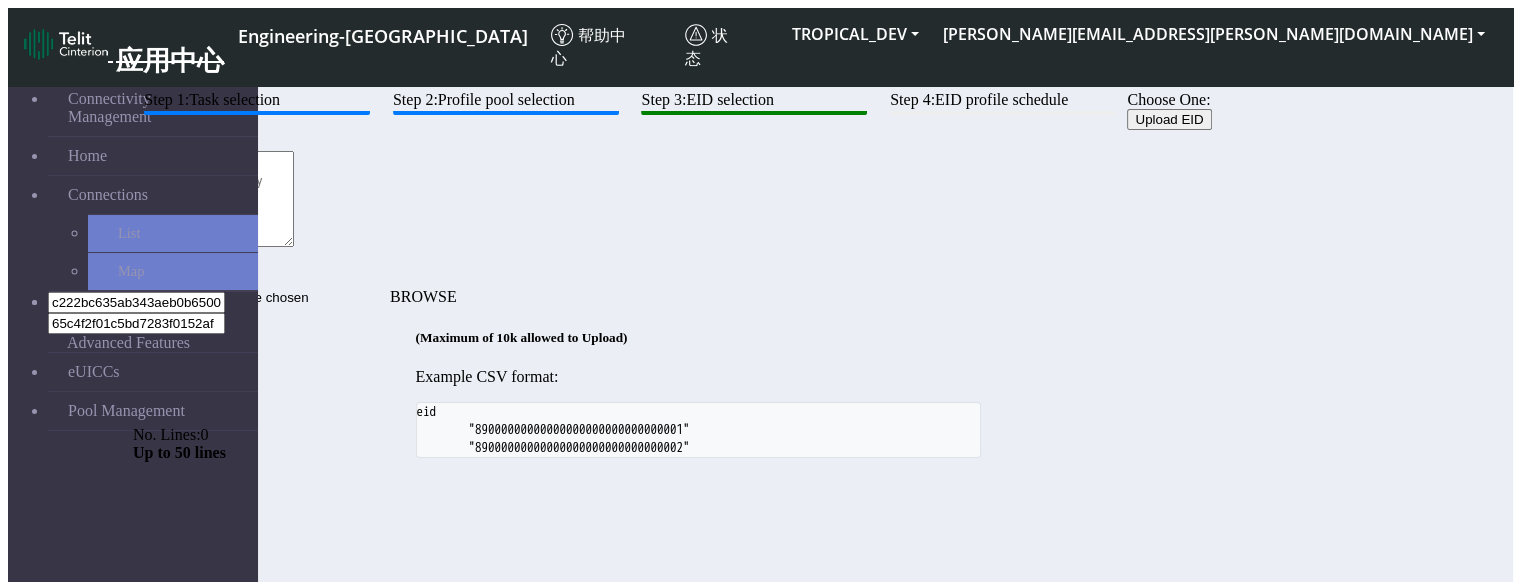 click on "Upload EID" at bounding box center [1169, 119] 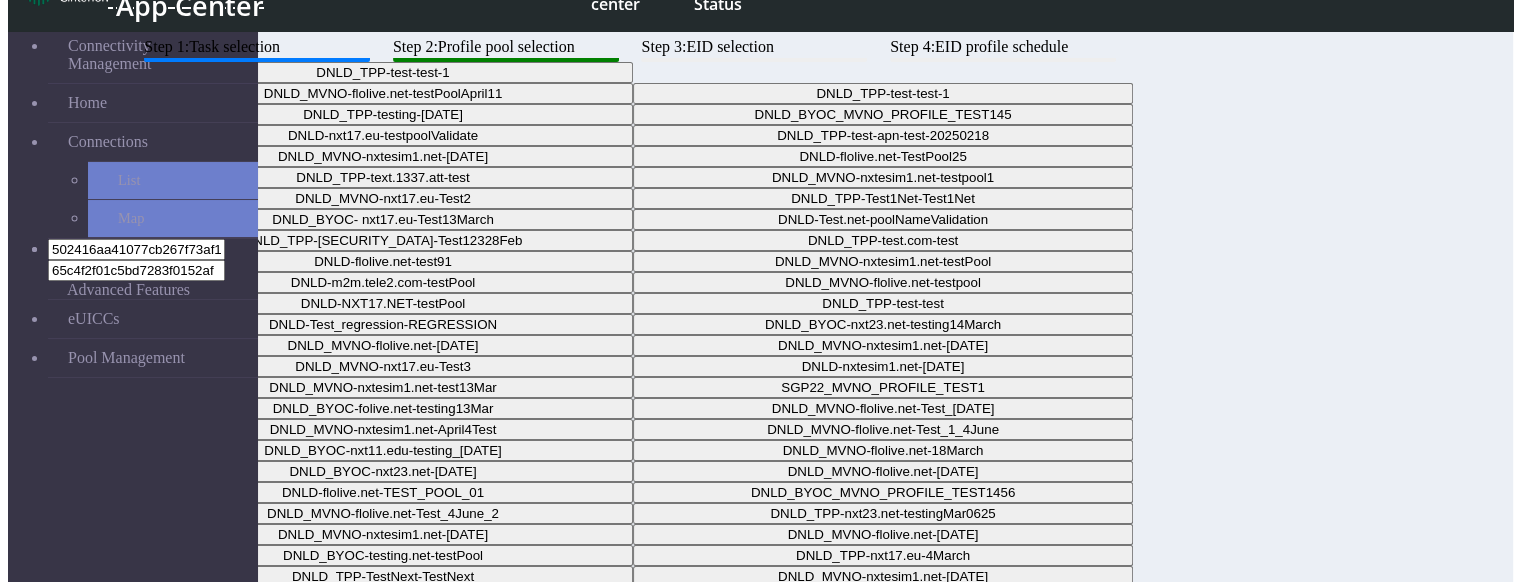 scroll, scrollTop: 48, scrollLeft: 0, axis: vertical 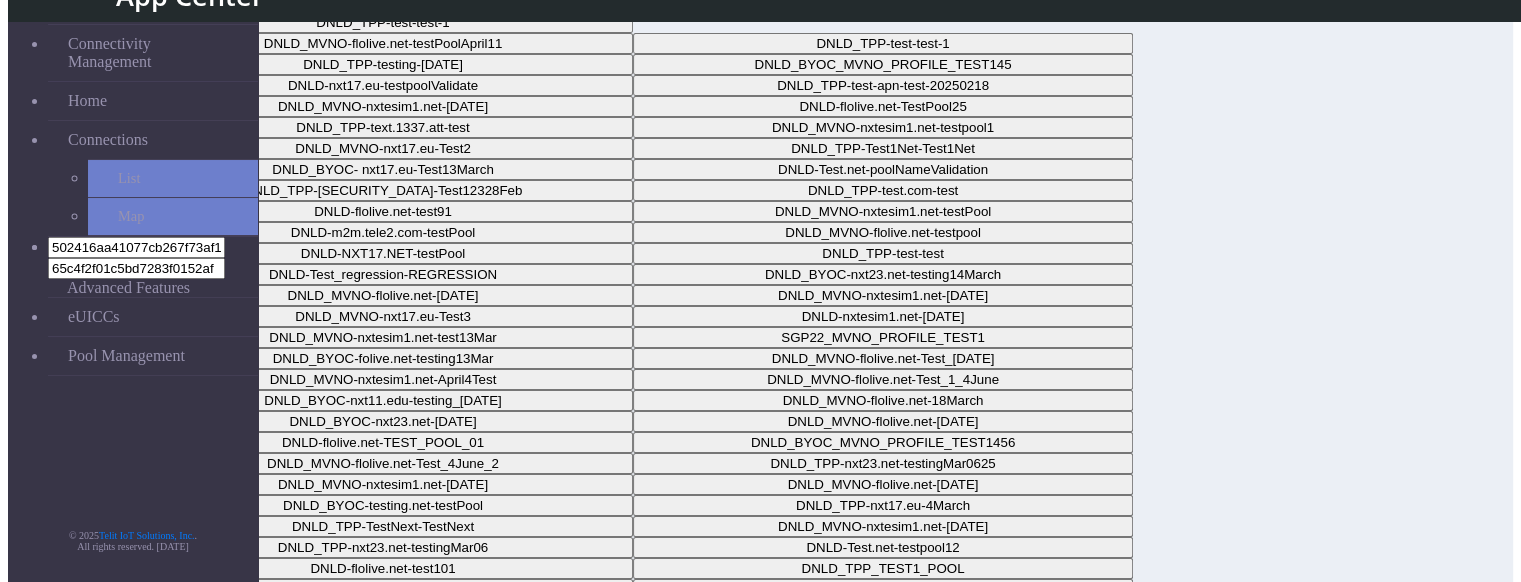 click on "Next" at bounding box center [1476, 616] 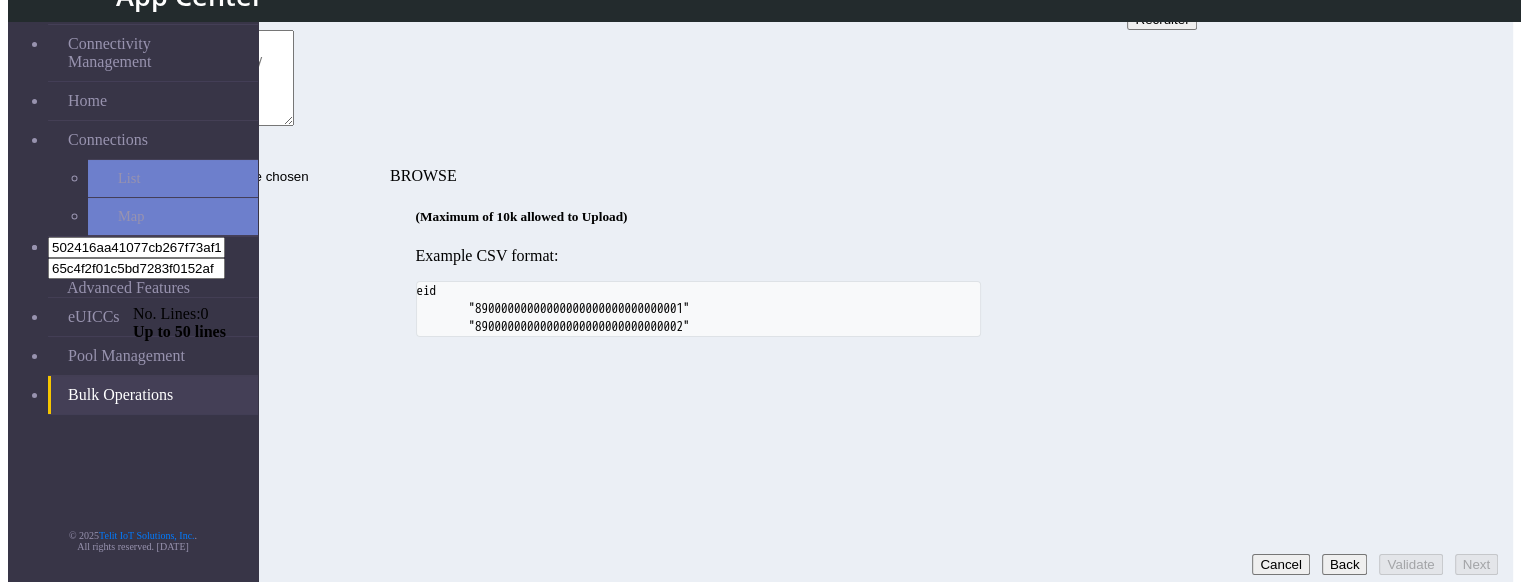 click on "Upload EID" at bounding box center (1169, -2) 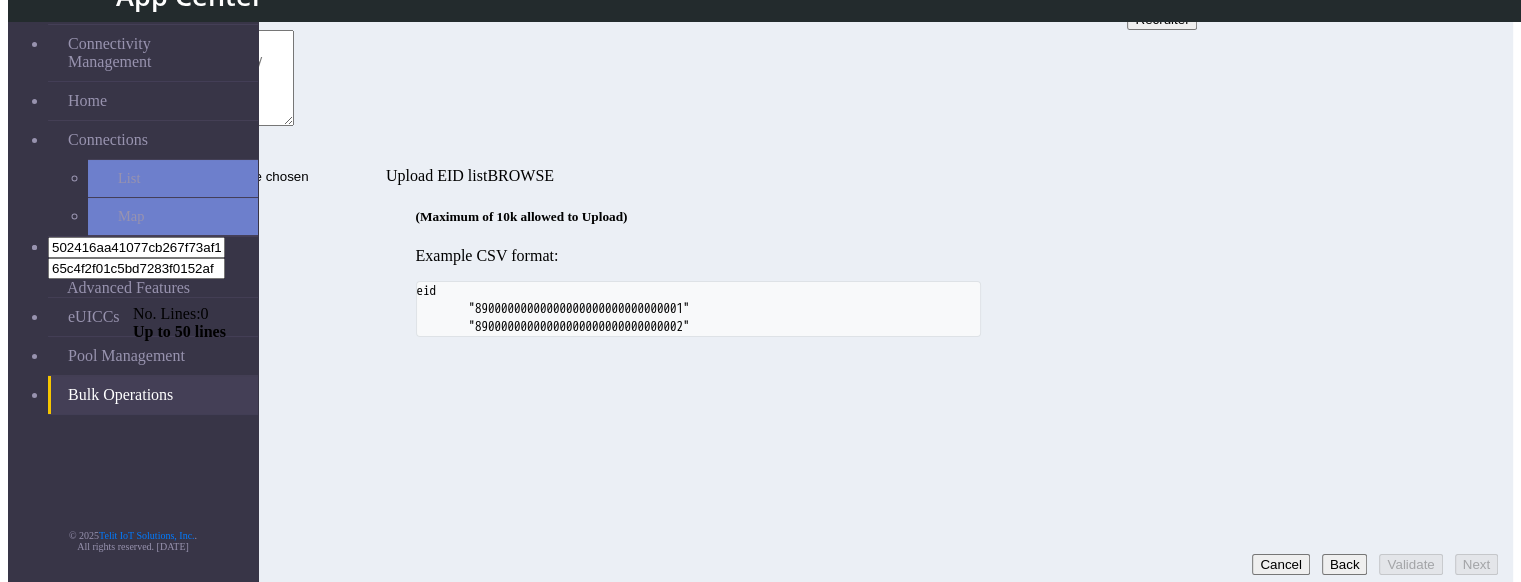 click on "Recruiter" at bounding box center [1162, 19] 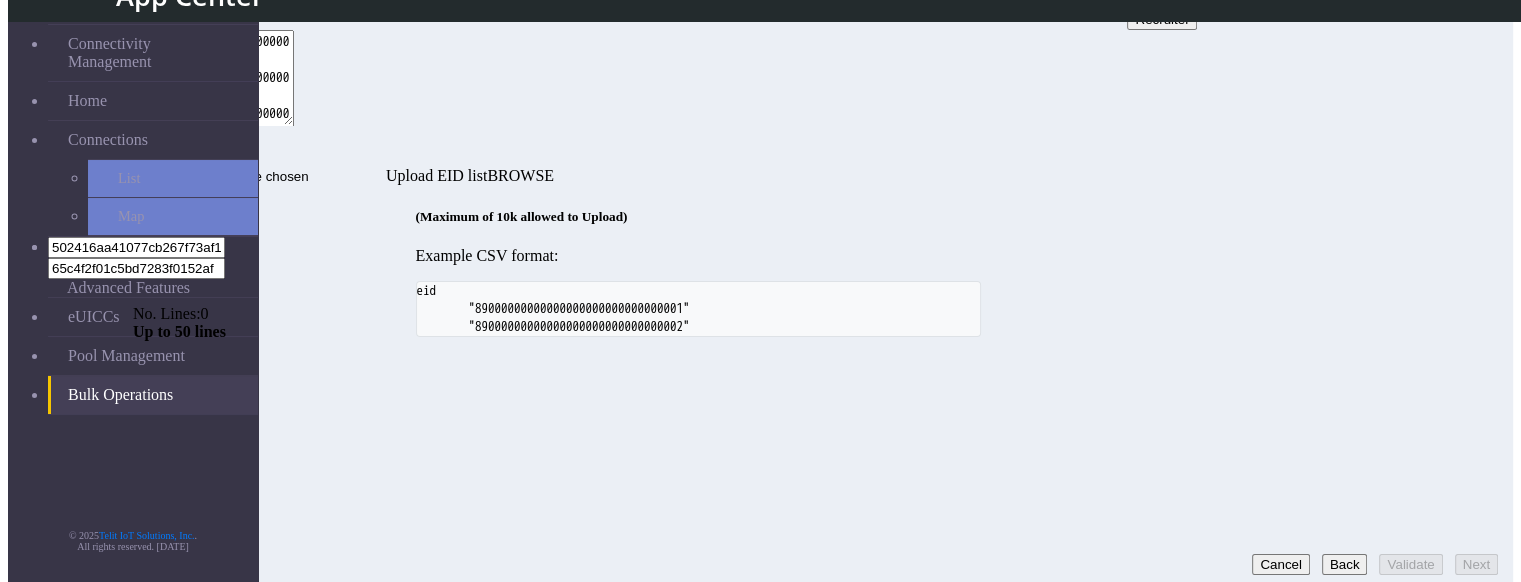 scroll, scrollTop: 12, scrollLeft: 0, axis: vertical 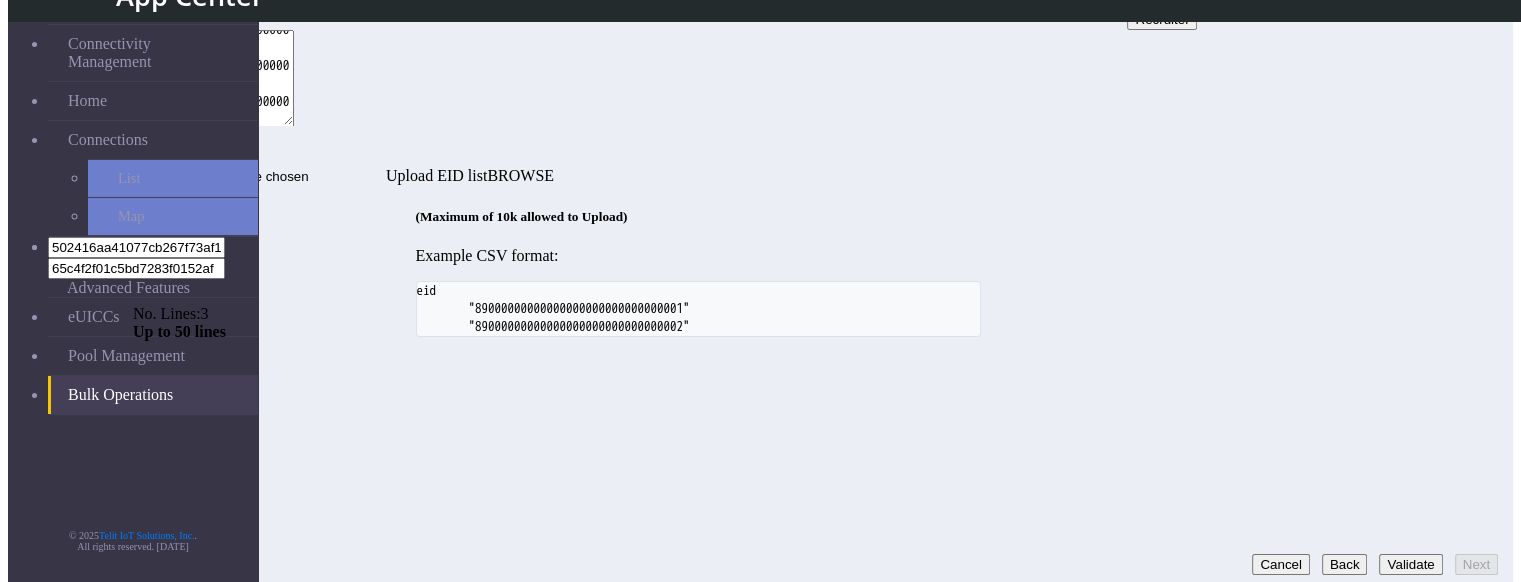 type on "89000000000000000000000000009998
89000000000000000000000000009999
89000000000000000000000000010000" 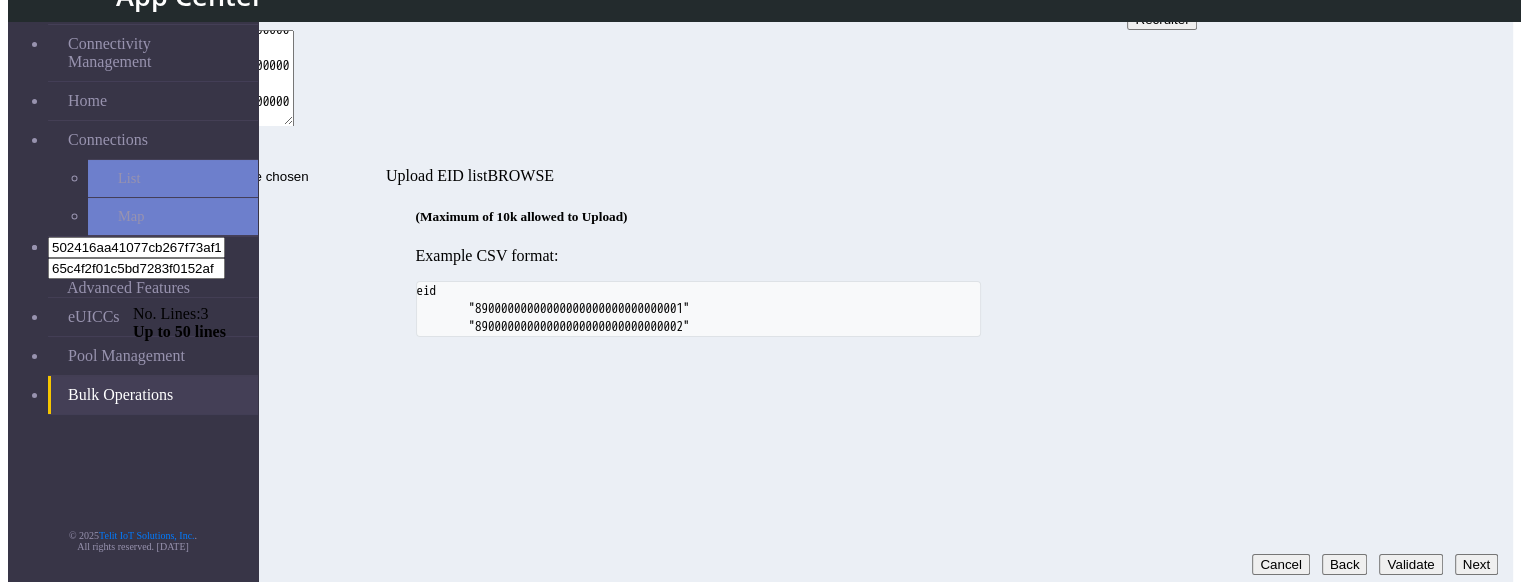 click on "Next" at bounding box center (1476, 564) 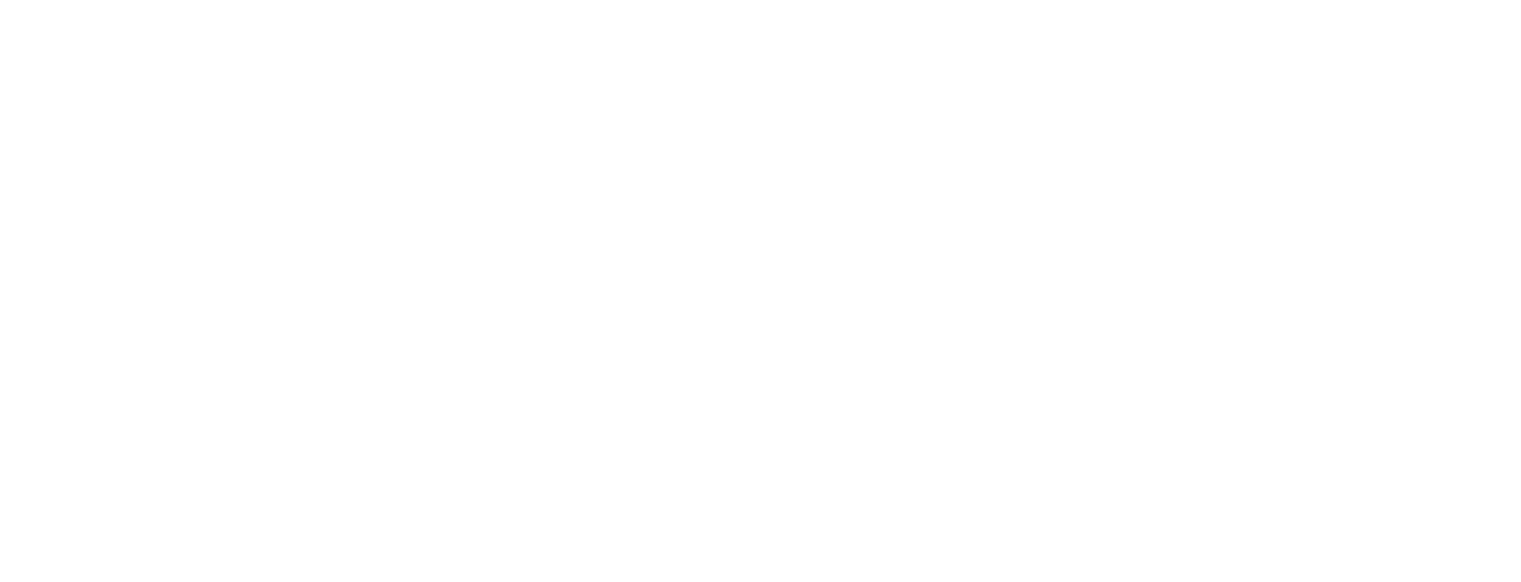 scroll, scrollTop: 0, scrollLeft: 0, axis: both 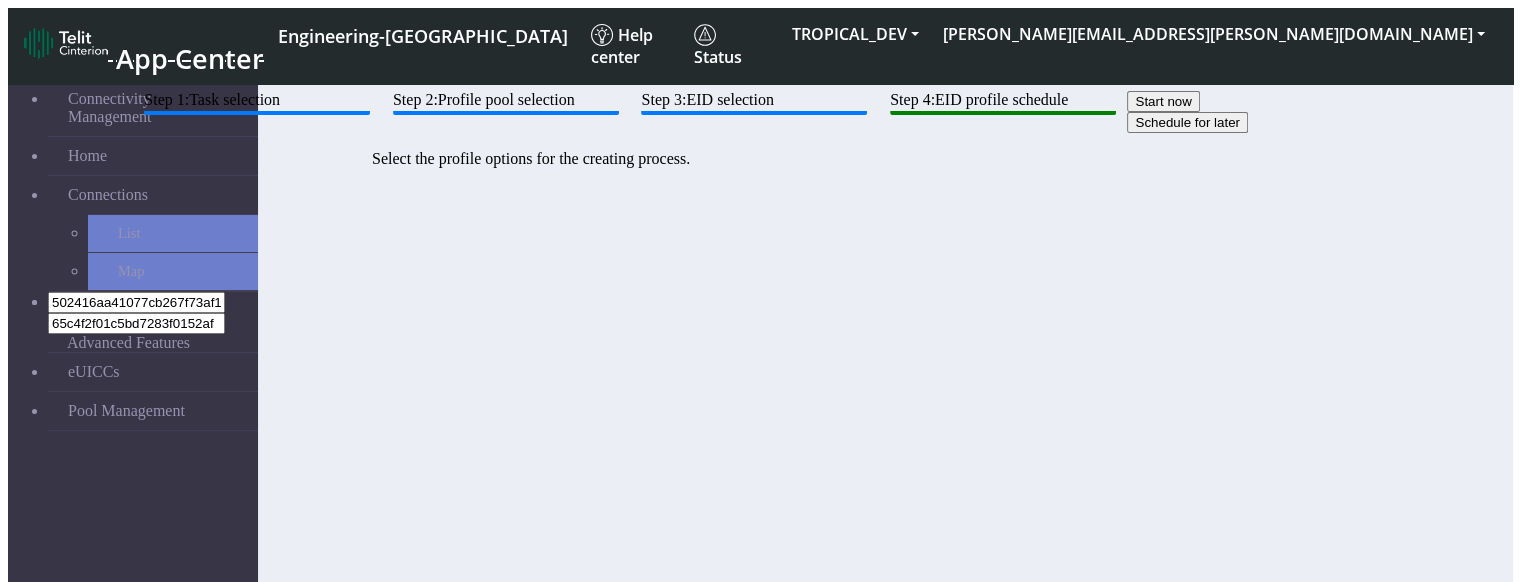 click on "Step 2:  Profile pool selection" 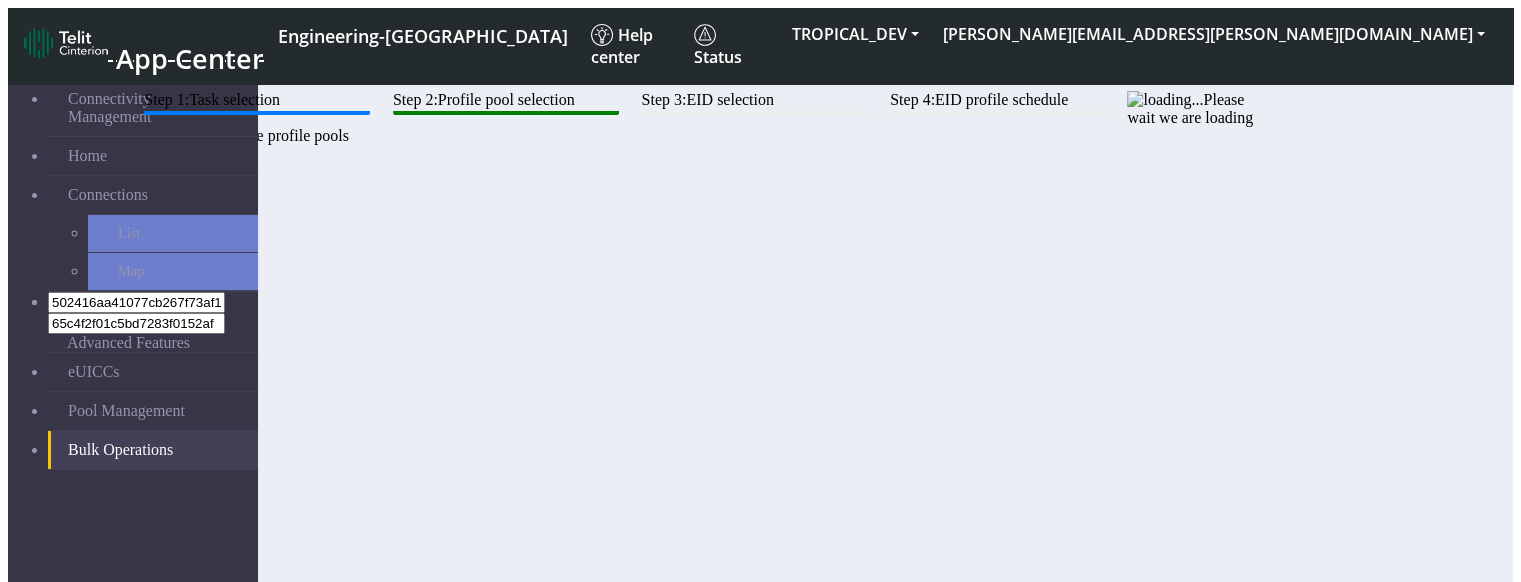 click on "Step 1:  Task selection  Step 2:  Profile pool selection  Step 3:  EID selection  Step 4:  EID profile schedule" 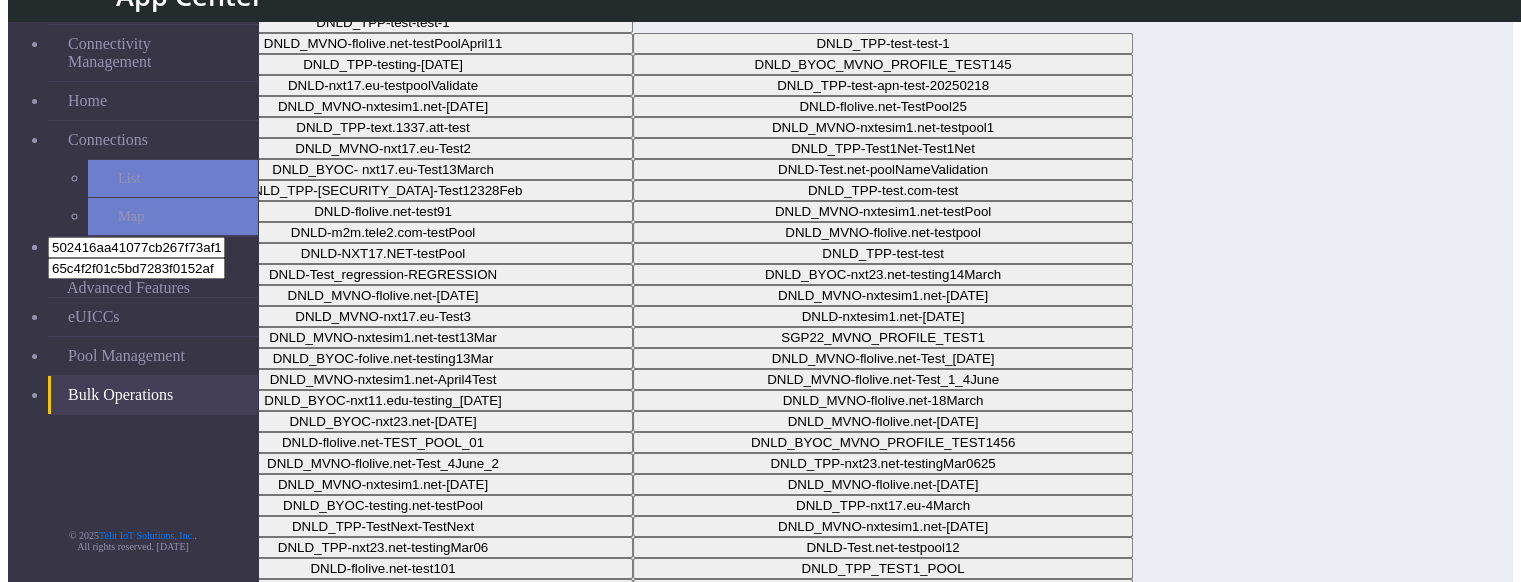 click on "Next" at bounding box center (1476, 616) 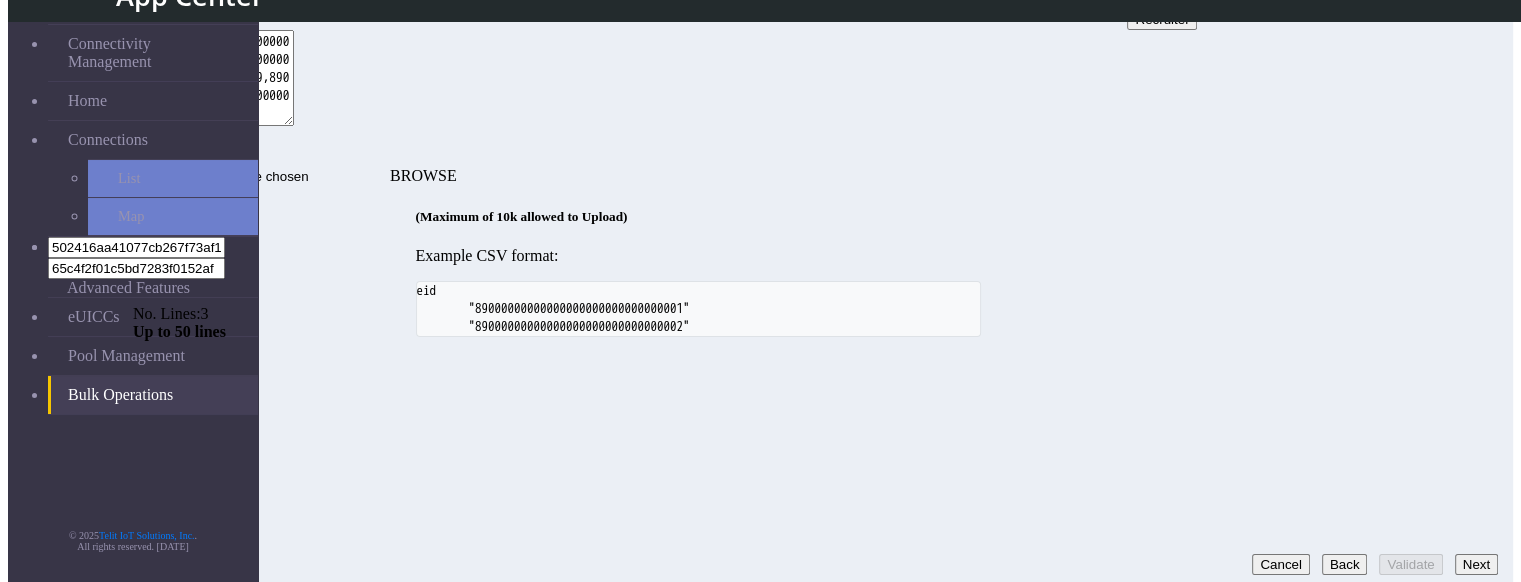 drag, startPoint x: 963, startPoint y: 212, endPoint x: 540, endPoint y: 141, distance: 428.91724 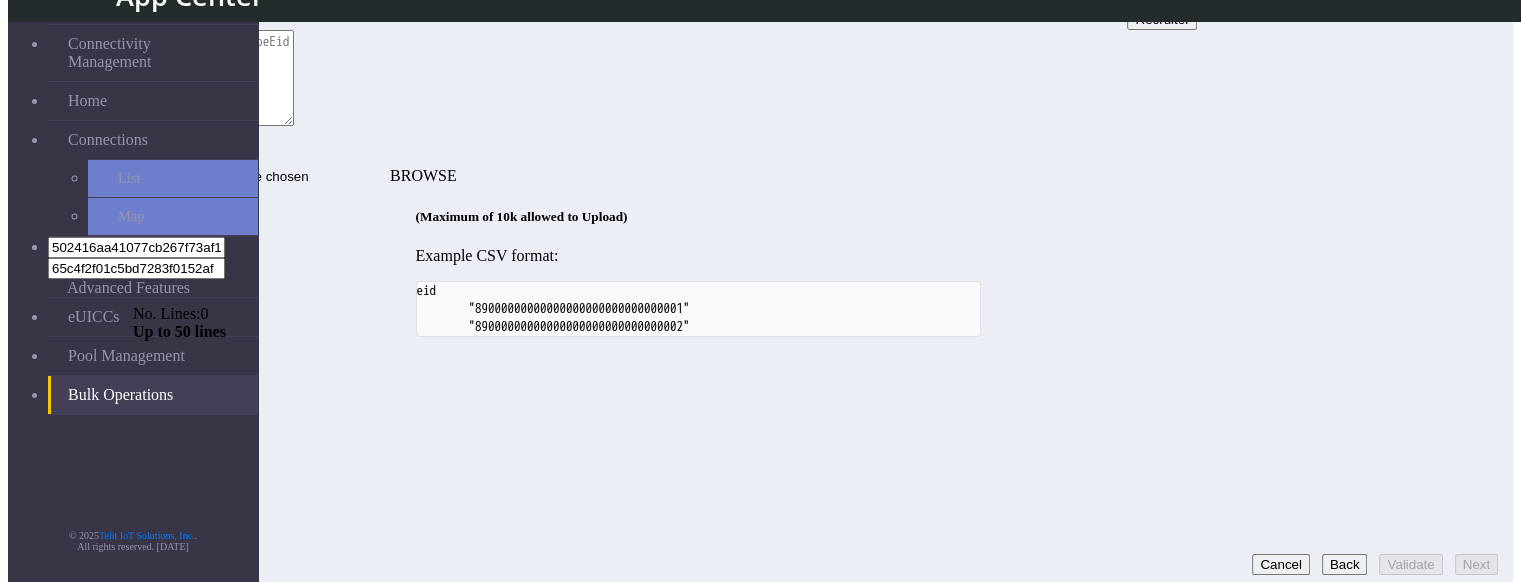 type 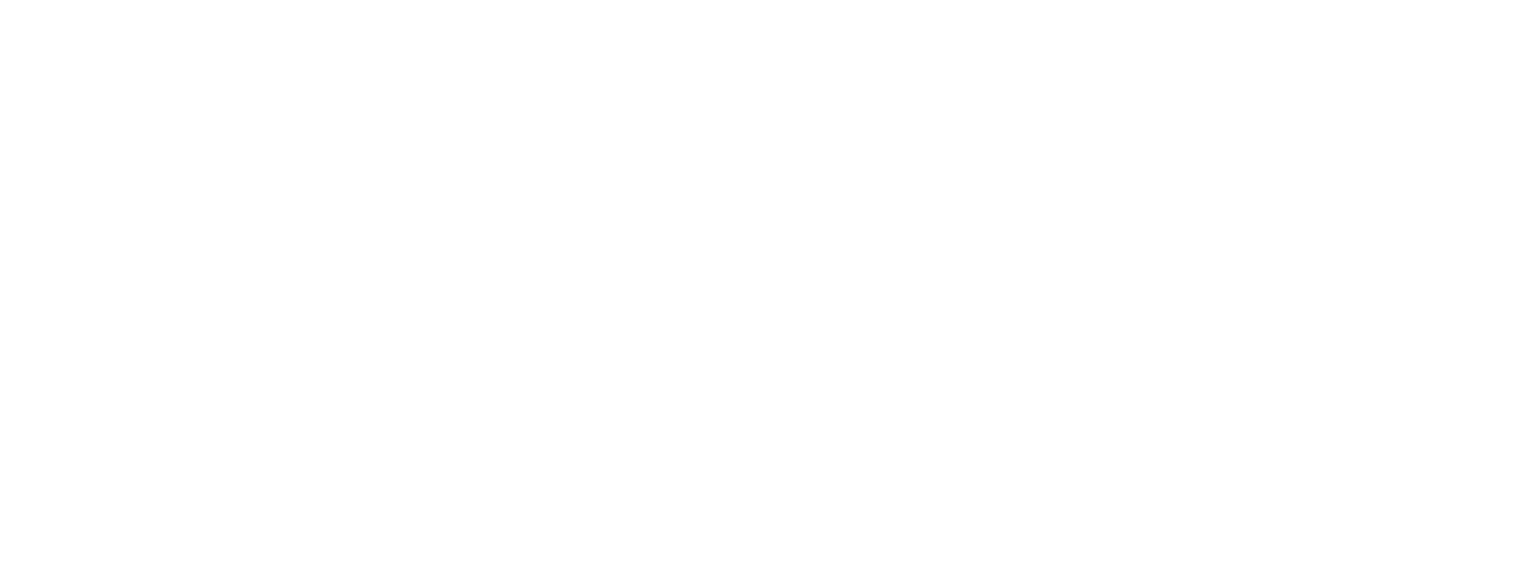 scroll, scrollTop: 0, scrollLeft: 0, axis: both 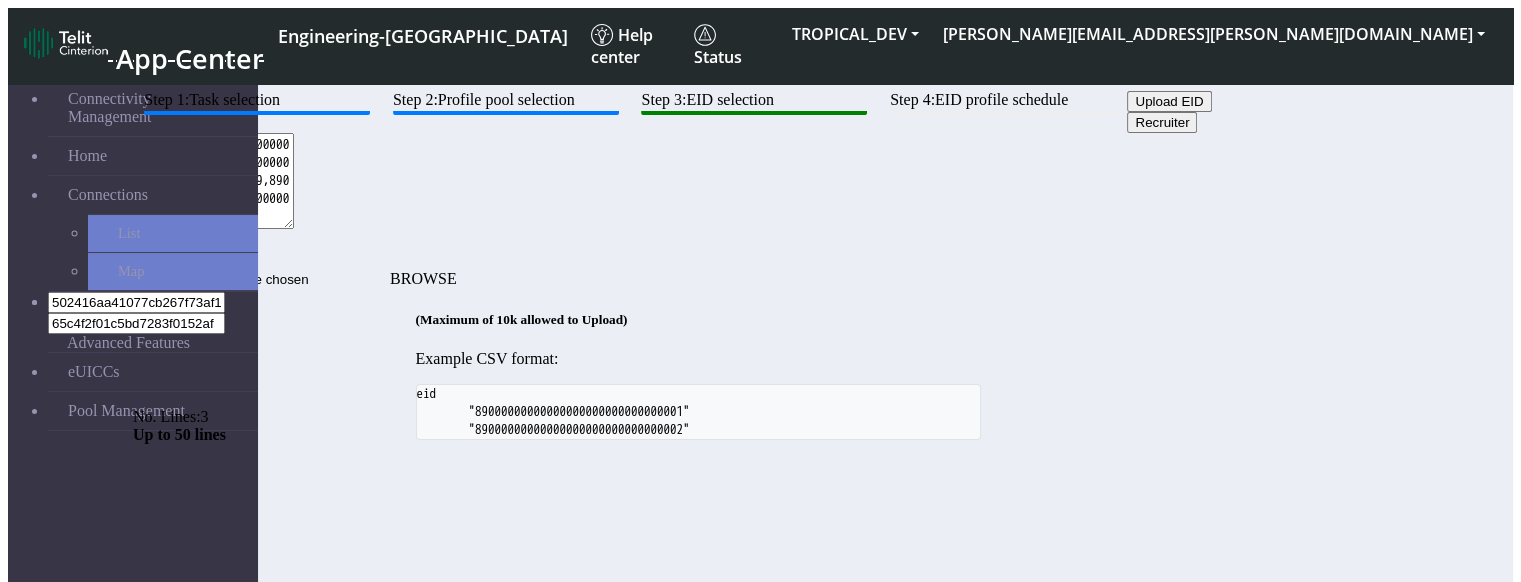 drag, startPoint x: 941, startPoint y: 301, endPoint x: 330, endPoint y: 217, distance: 616.74713 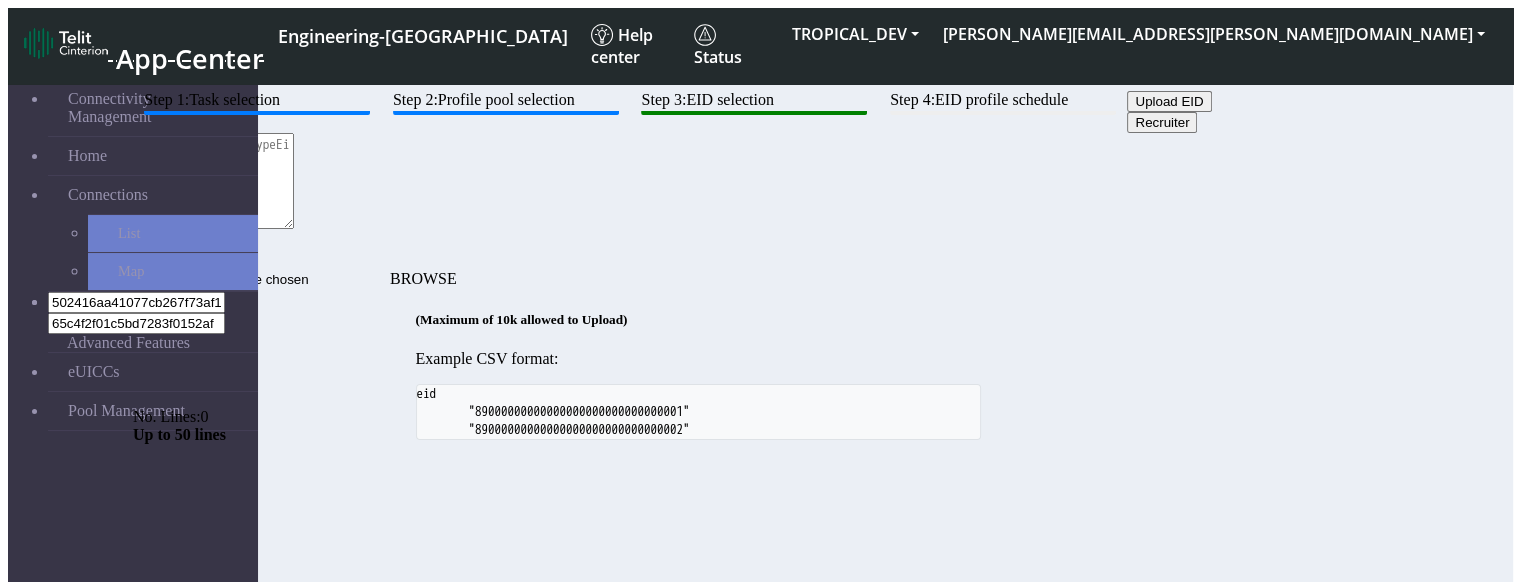 type 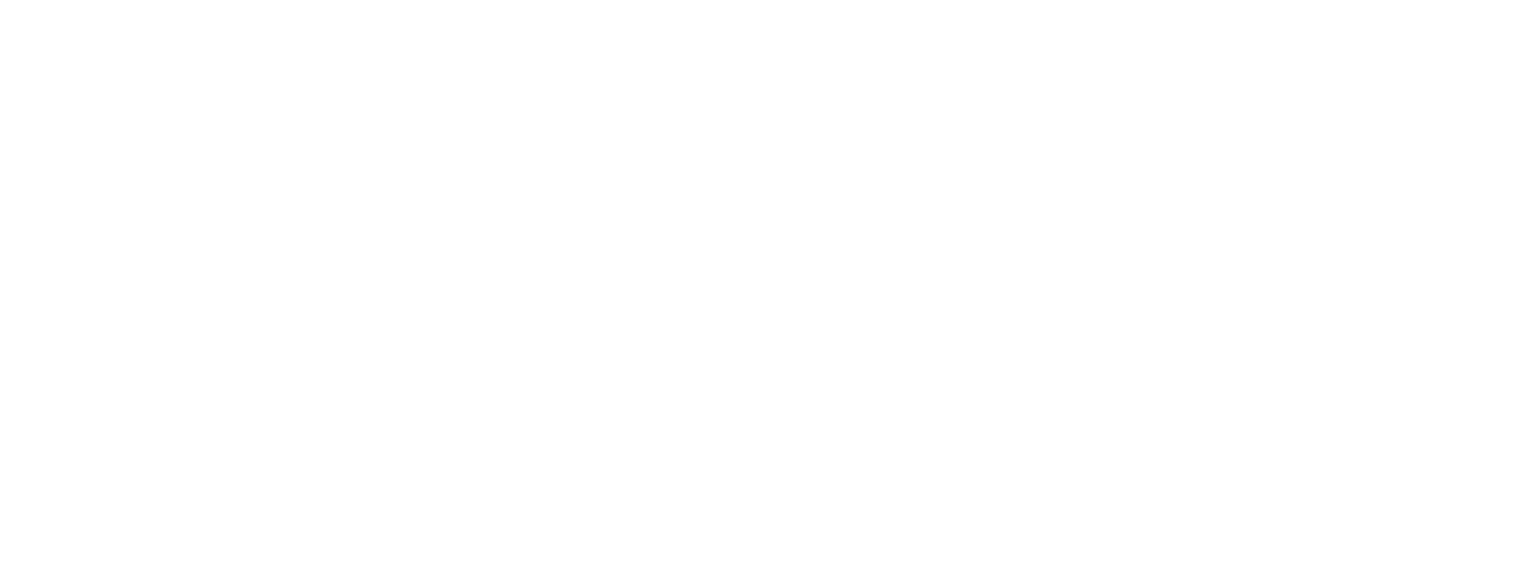 scroll, scrollTop: 0, scrollLeft: 0, axis: both 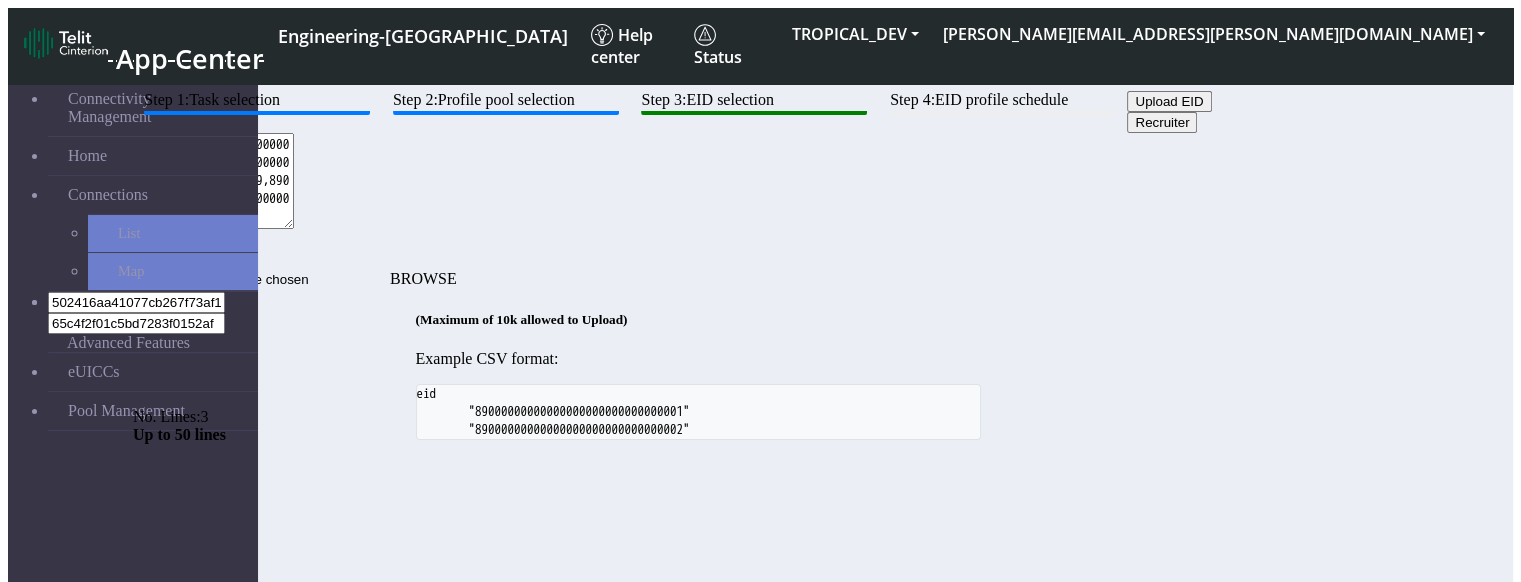 drag, startPoint x: 944, startPoint y: 295, endPoint x: 596, endPoint y: 178, distance: 367.14166 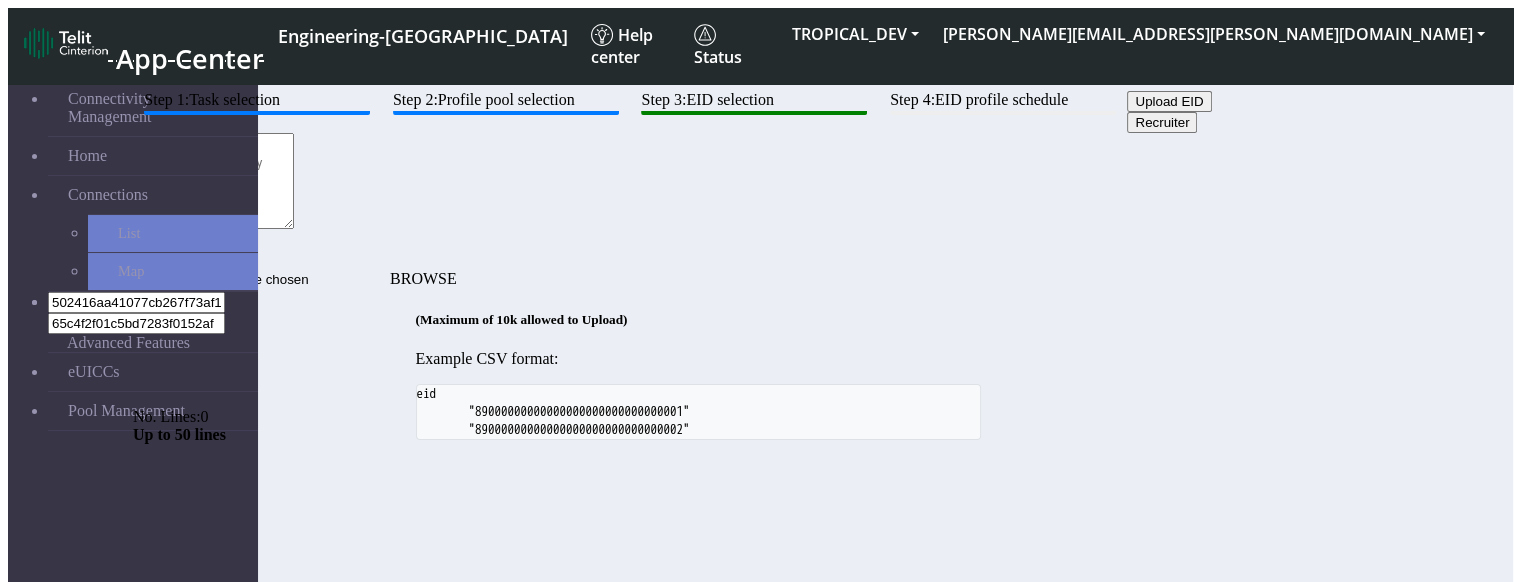 type 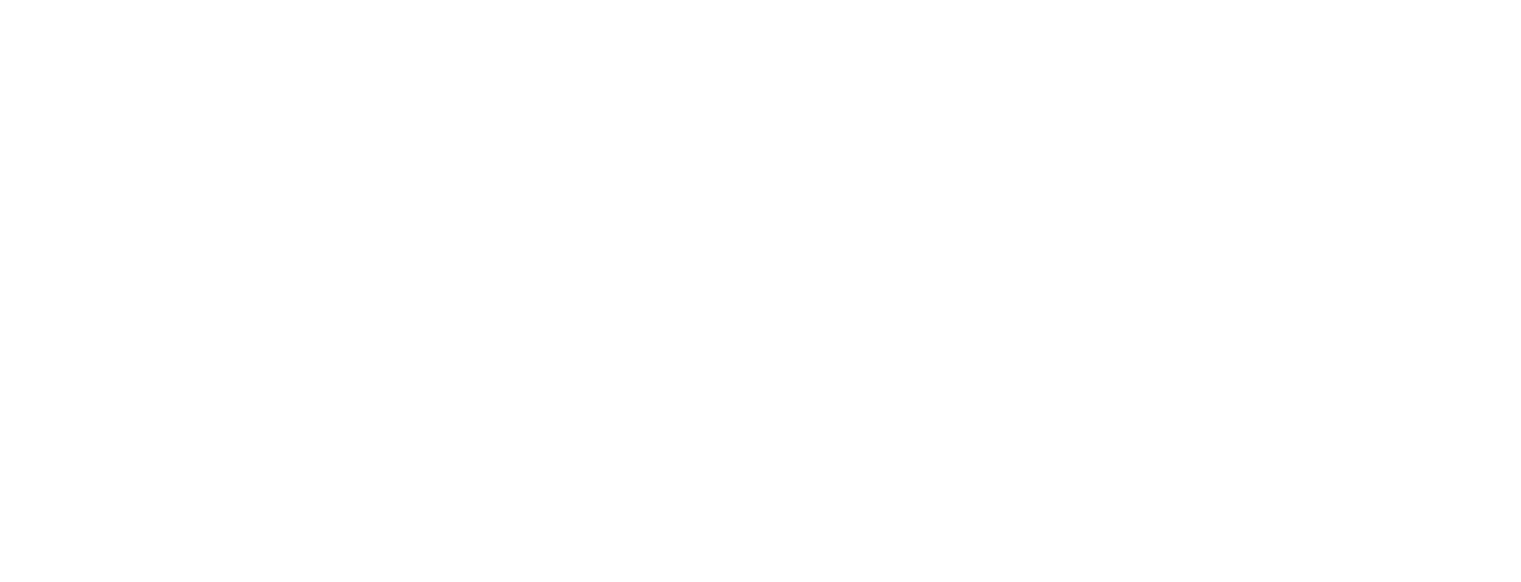 scroll, scrollTop: 0, scrollLeft: 0, axis: both 